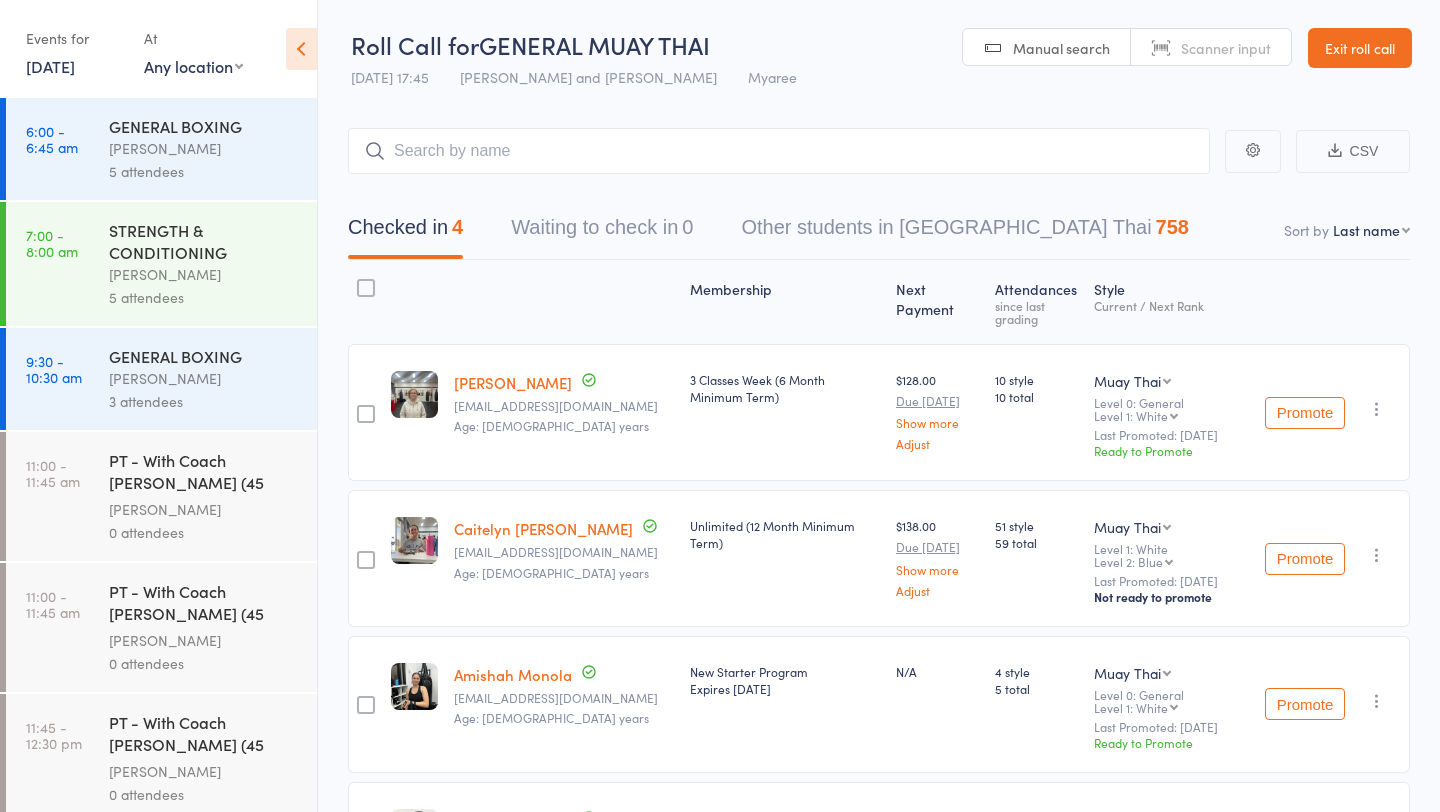scroll, scrollTop: 0, scrollLeft: 0, axis: both 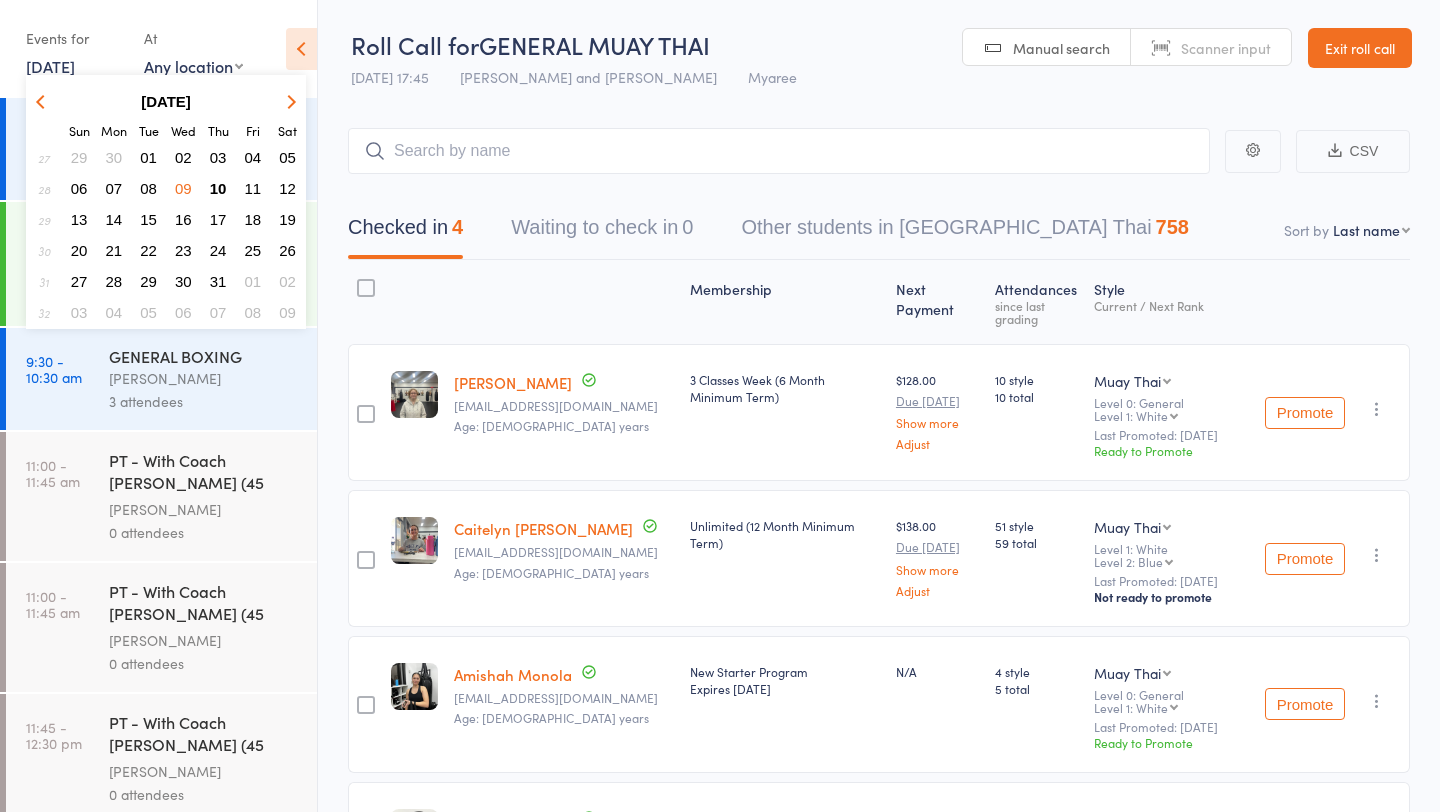 click on "10" at bounding box center [218, 188] 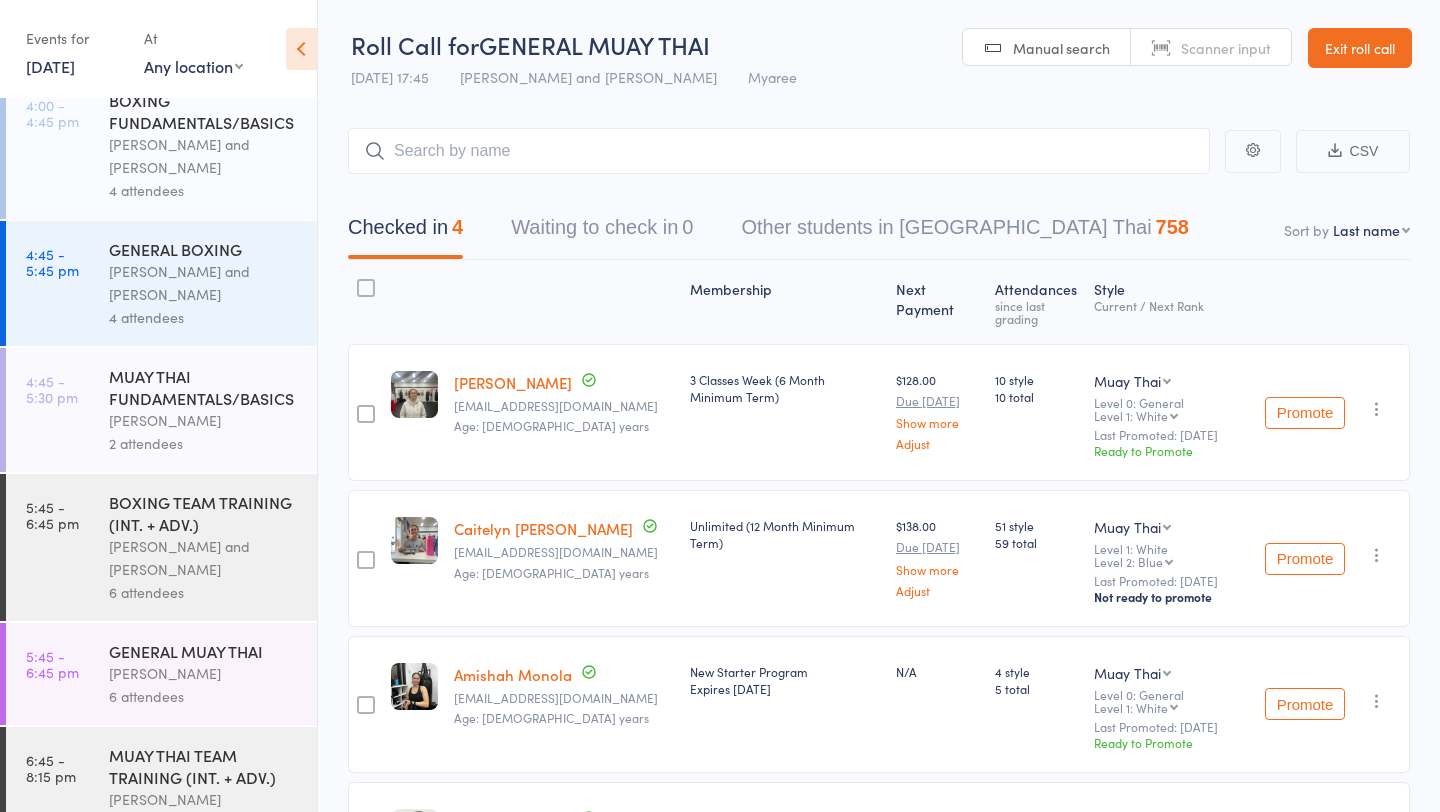 scroll, scrollTop: 1136, scrollLeft: 0, axis: vertical 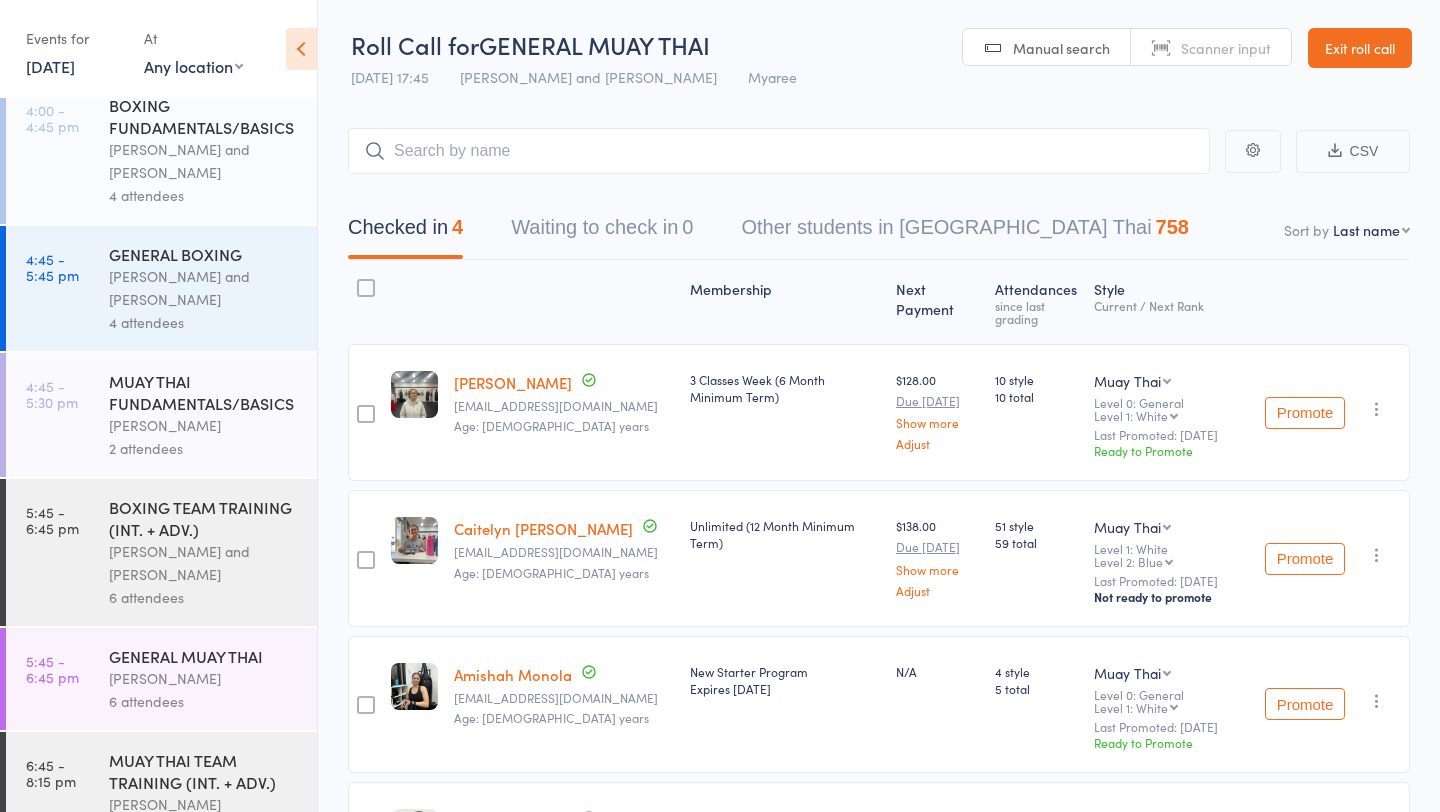 click on "Francisco Di Vincenzo and Jordan Sears" at bounding box center [204, 161] 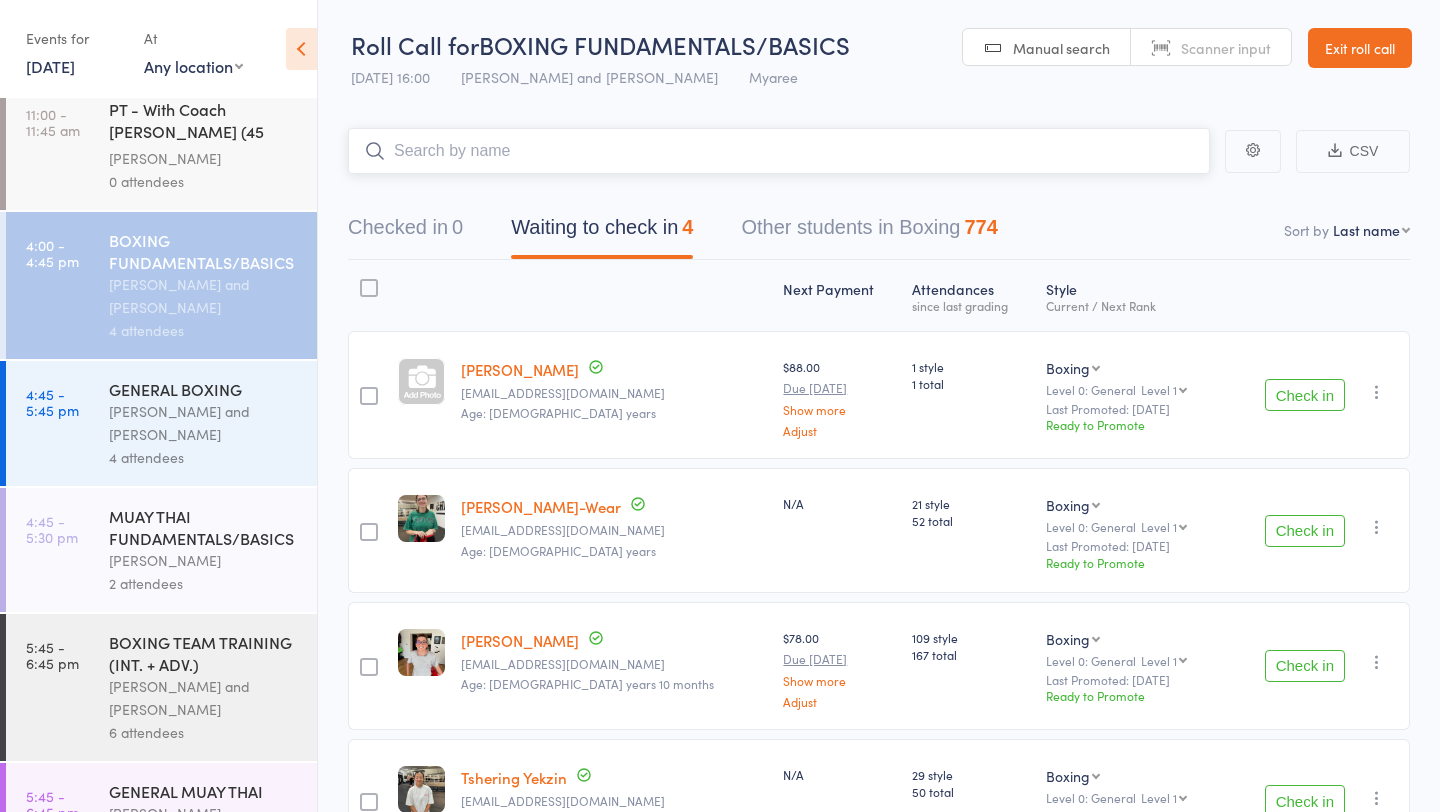 scroll, scrollTop: 1004, scrollLeft: 0, axis: vertical 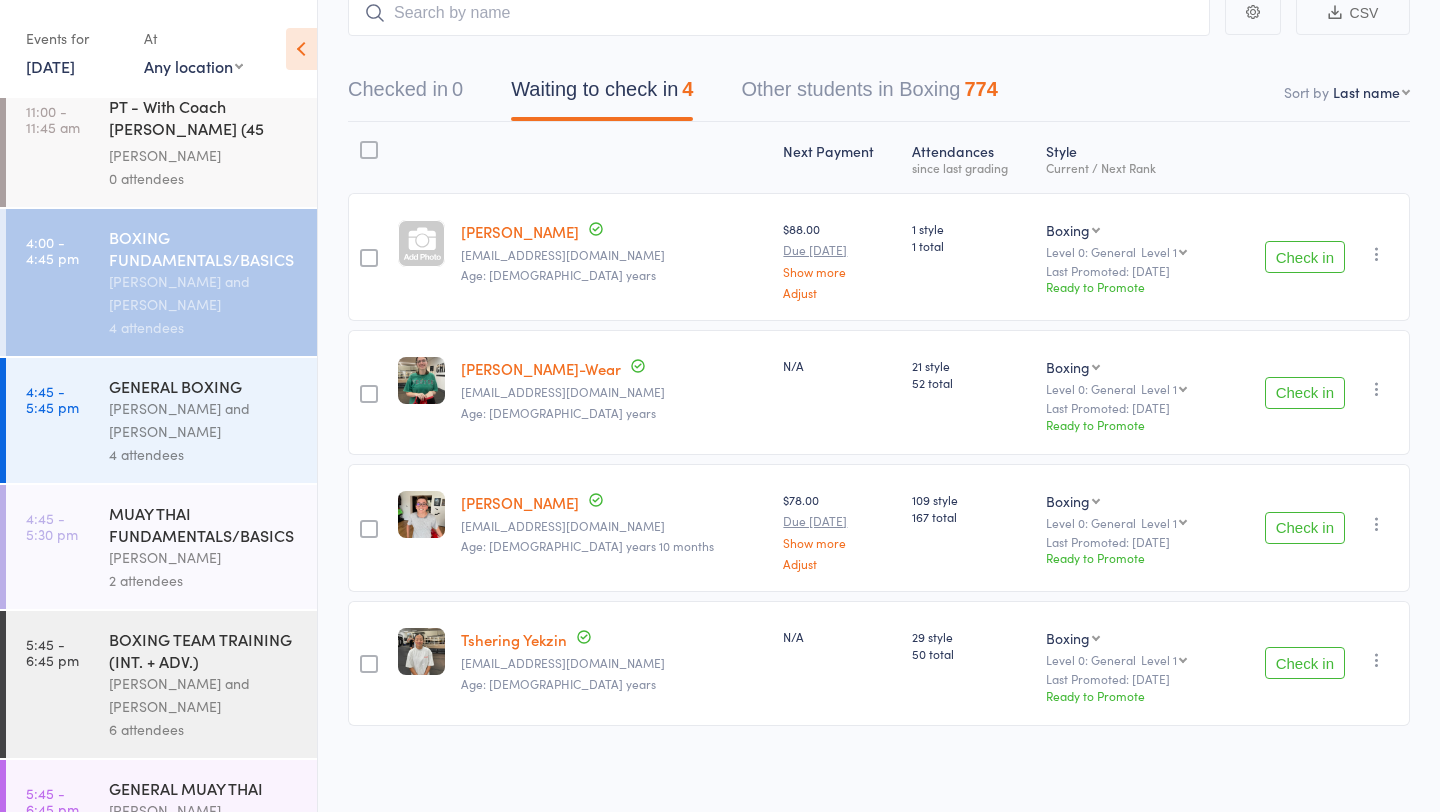 click on "Duran Singh and Jordan Sears" at bounding box center (204, 420) 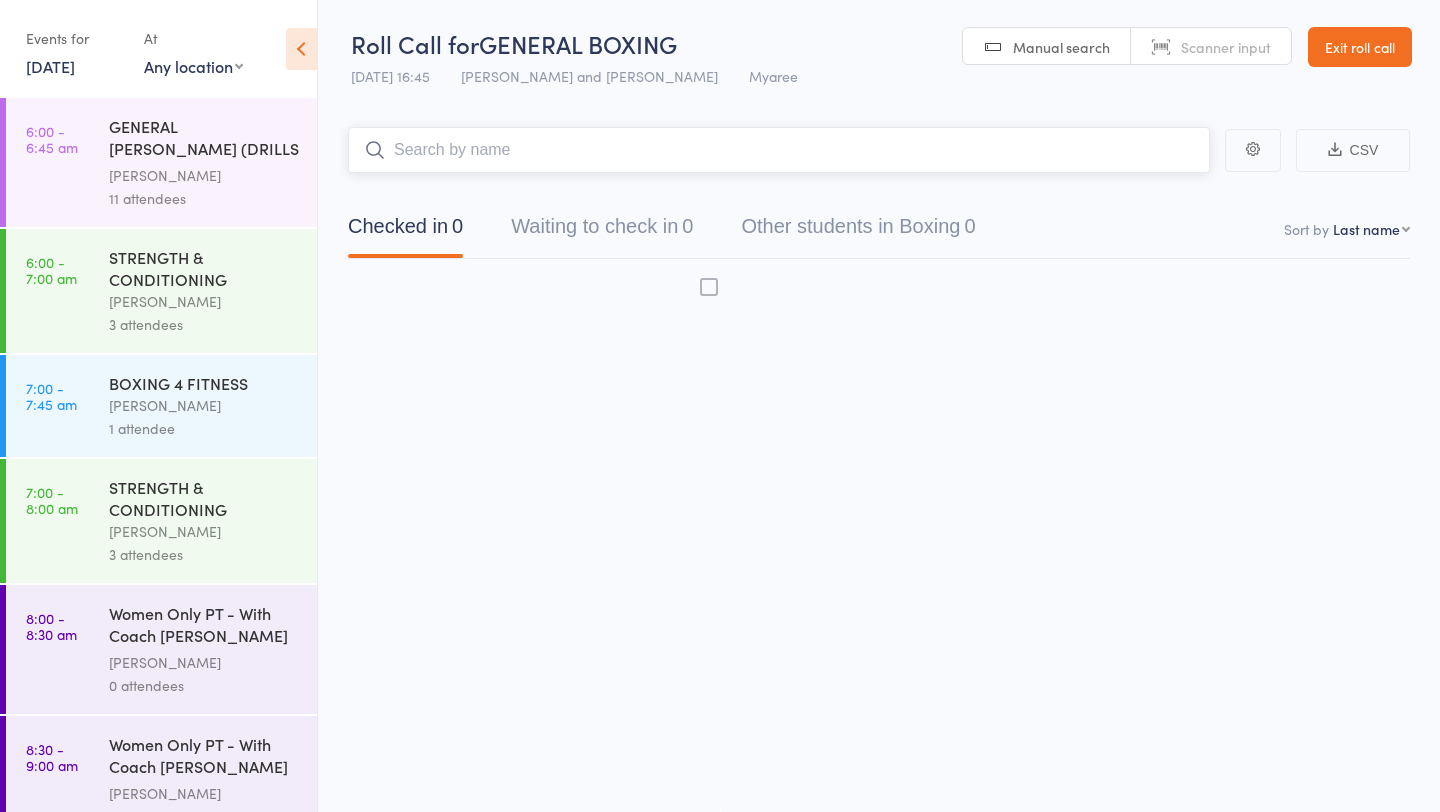 scroll, scrollTop: 1, scrollLeft: 0, axis: vertical 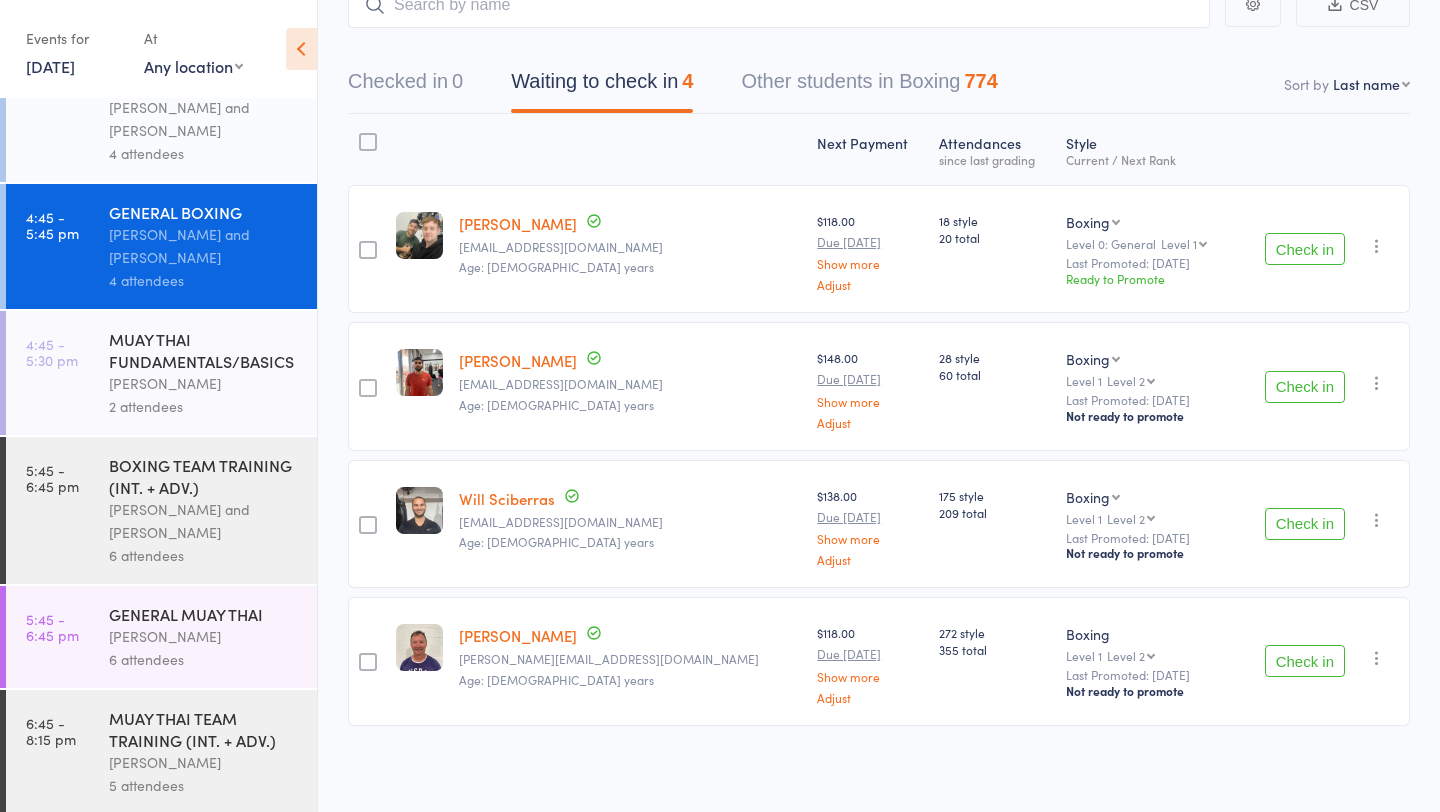 click on "2 attendees" at bounding box center [204, 406] 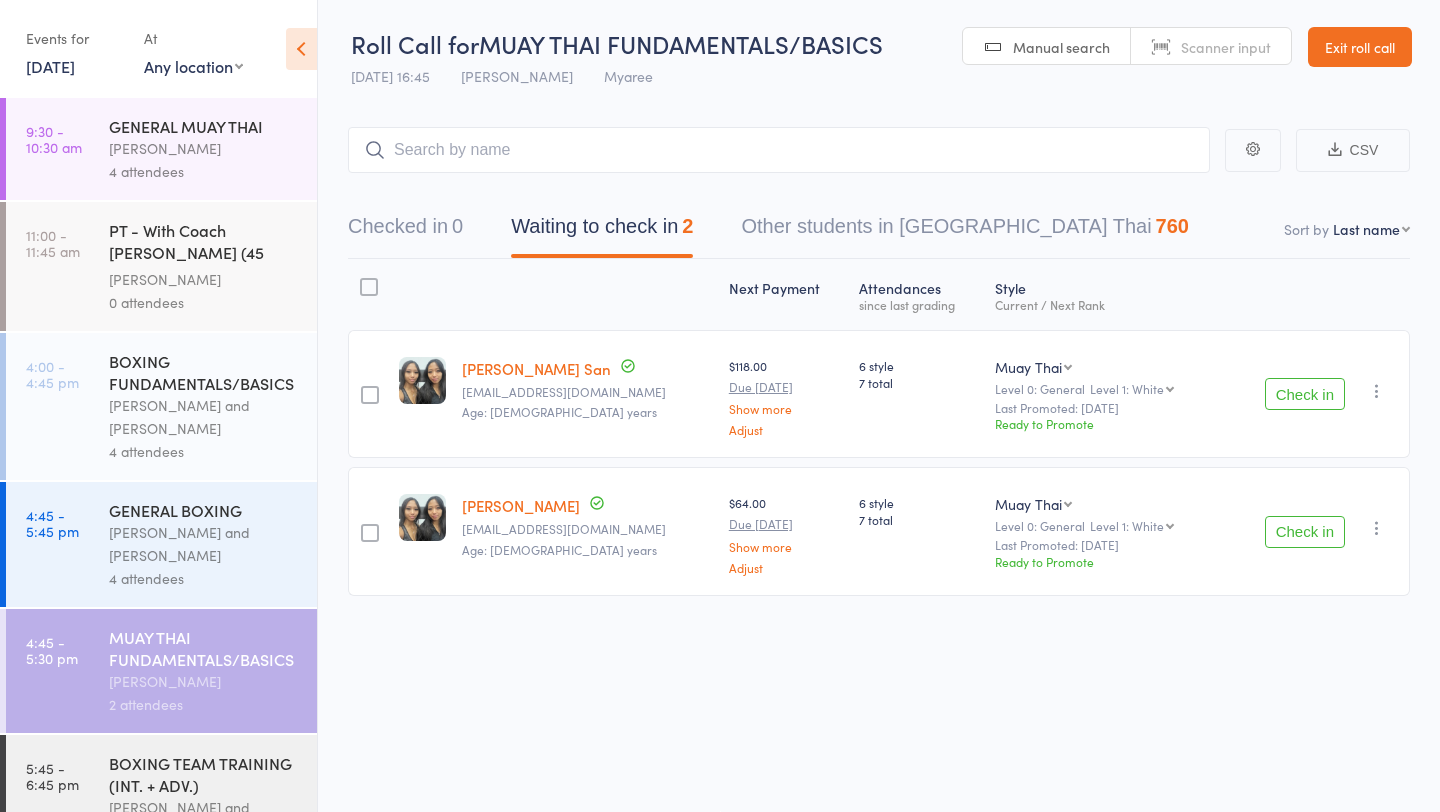 scroll, scrollTop: 1309, scrollLeft: 0, axis: vertical 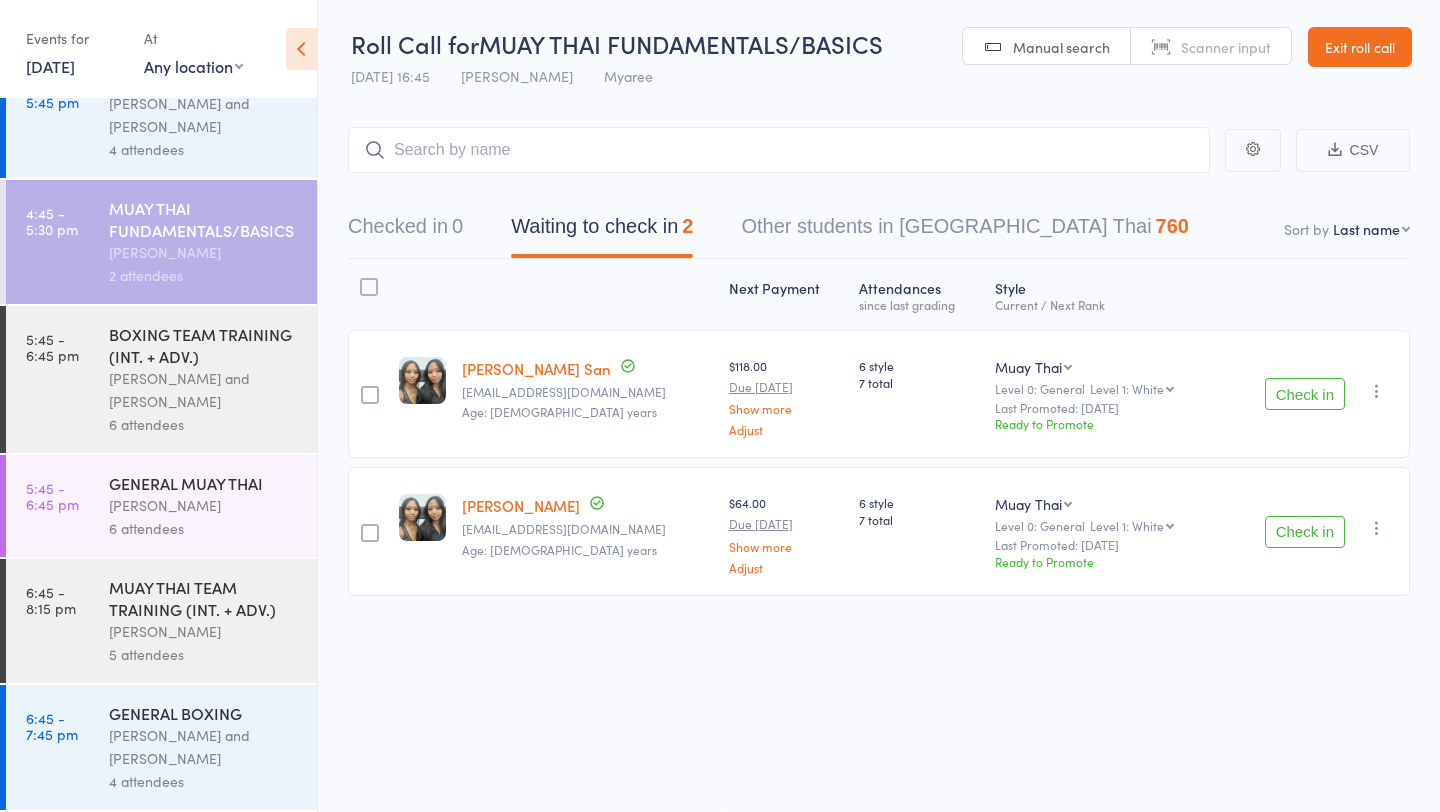 click on "BOXING TEAM TRAINING (INT. + ADV.)" at bounding box center (204, 345) 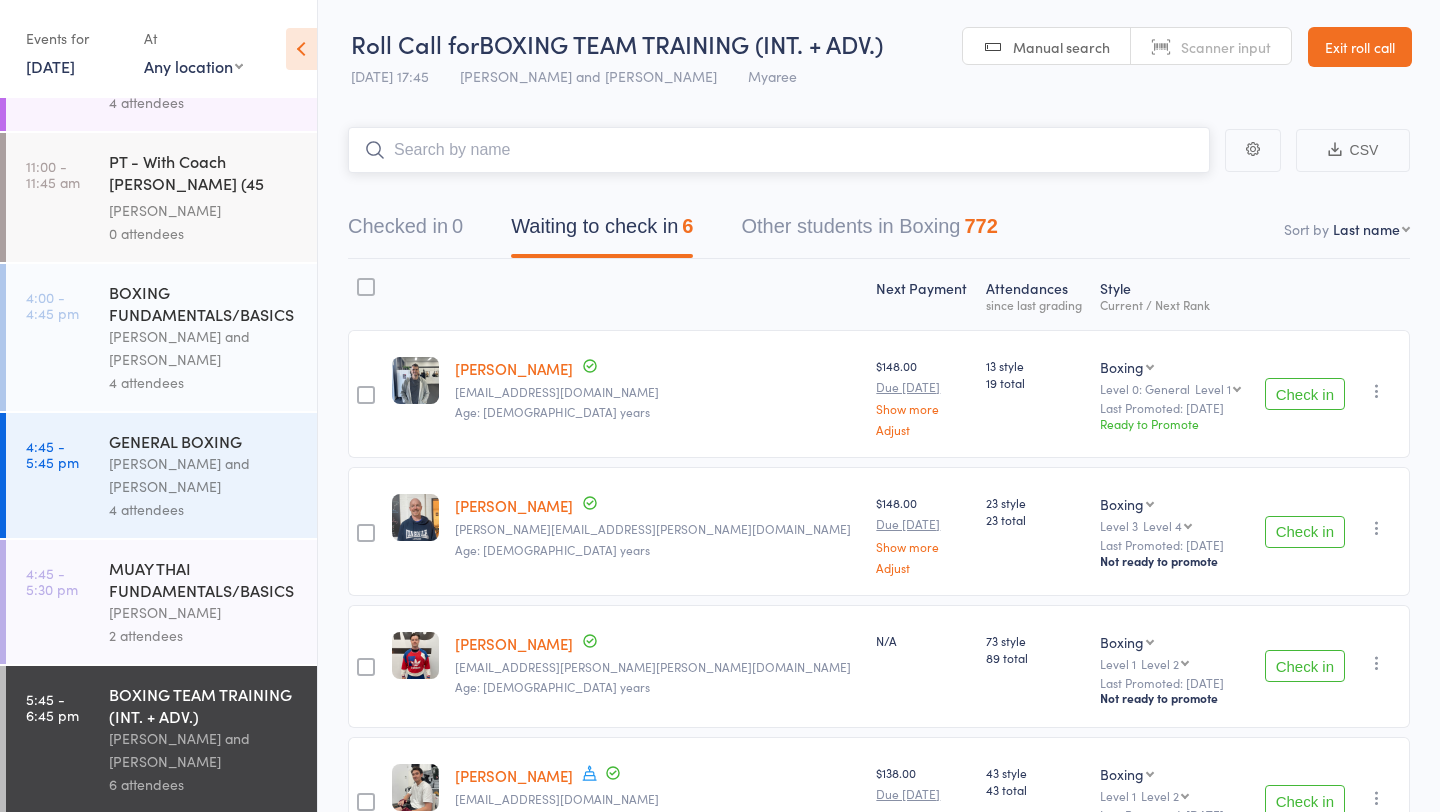scroll, scrollTop: 1309, scrollLeft: 0, axis: vertical 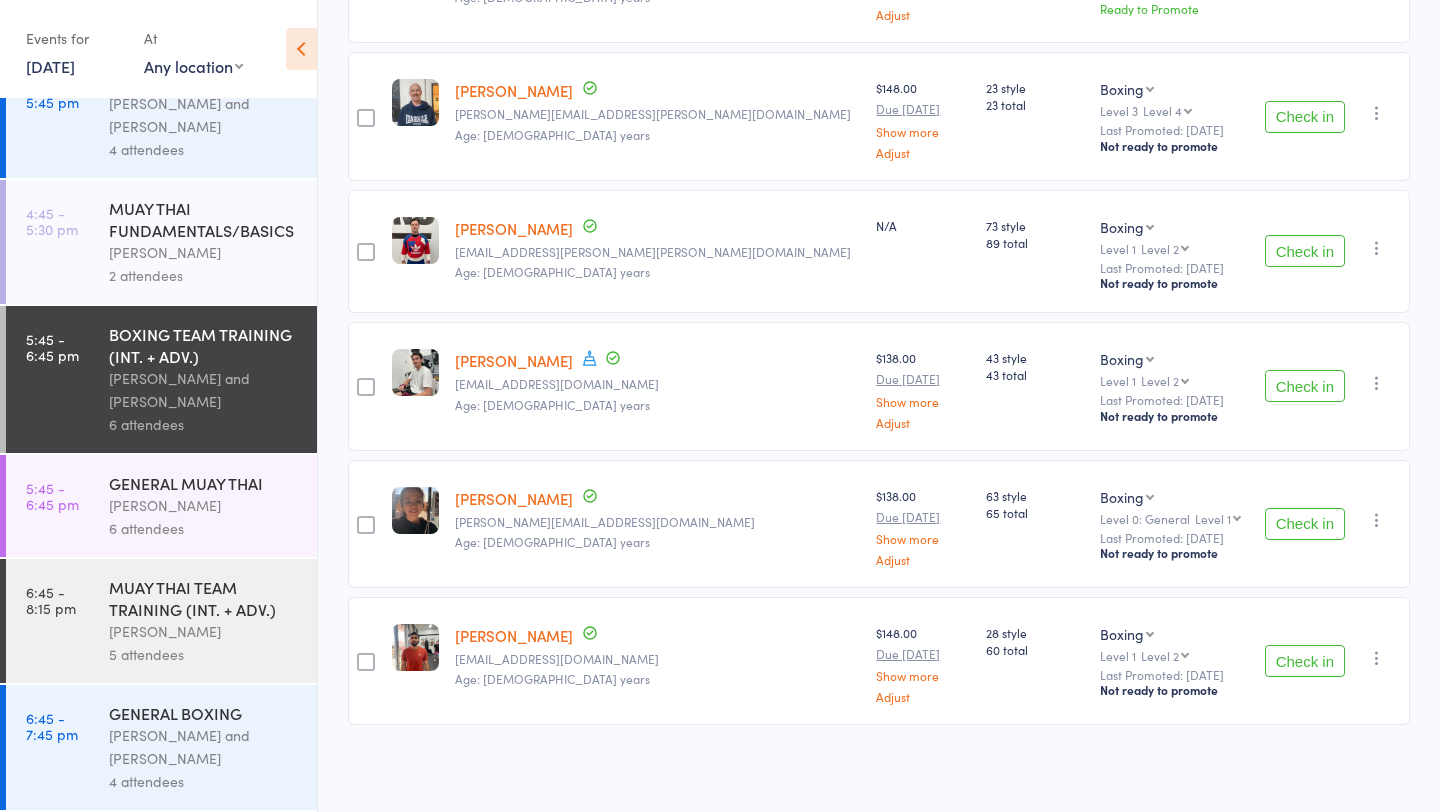 click on "GENERAL MUAY THAI" at bounding box center [204, 483] 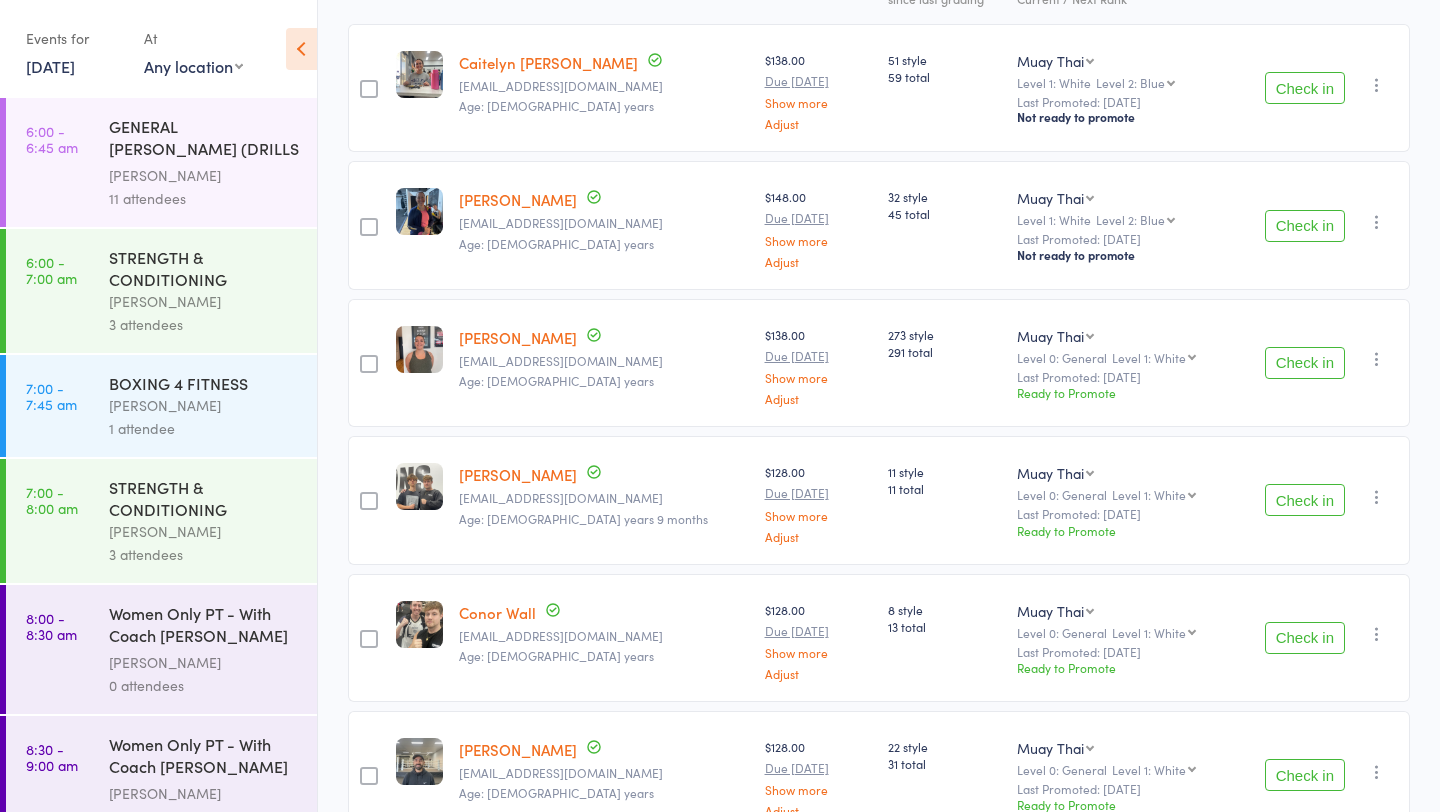 scroll, scrollTop: 420, scrollLeft: 0, axis: vertical 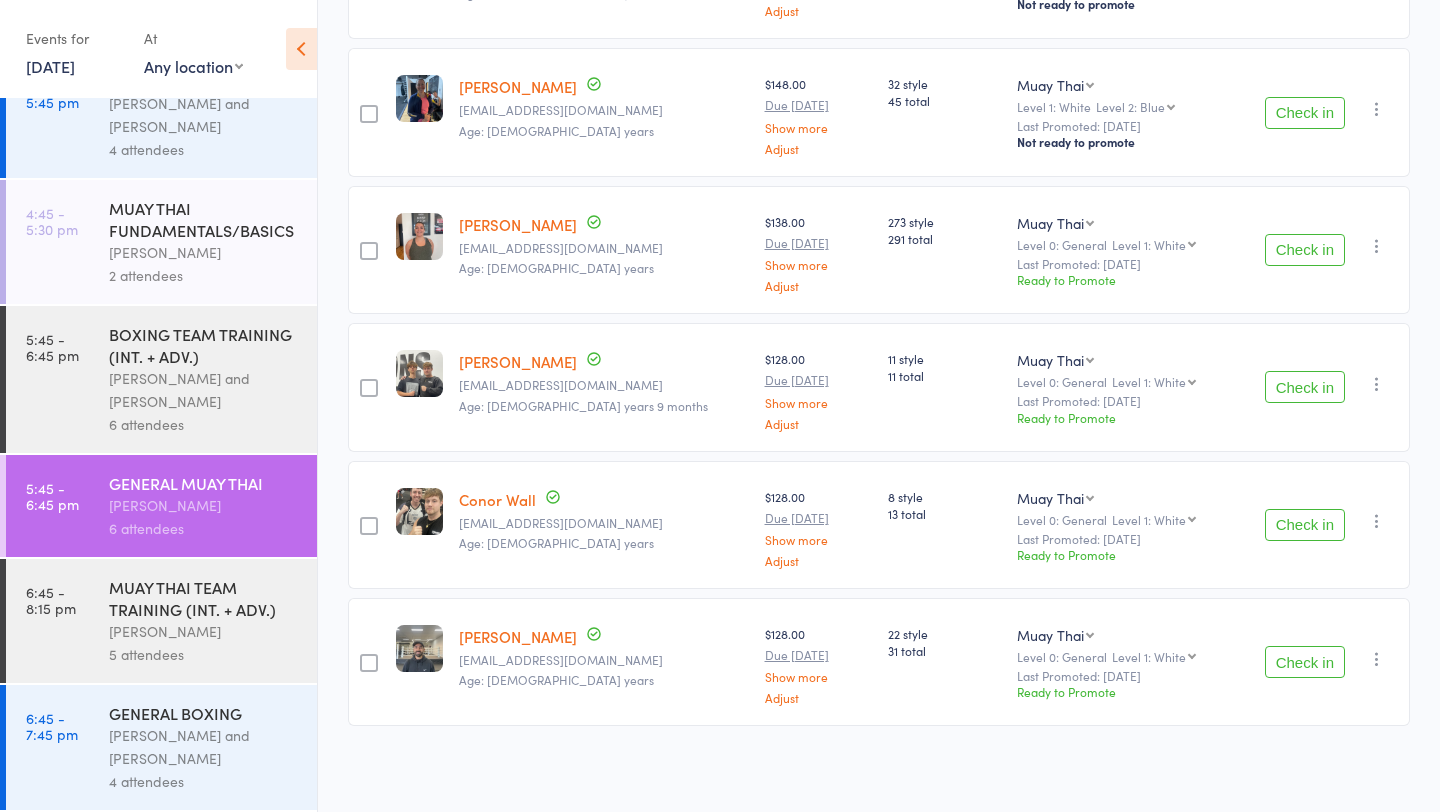 click on "MUAY THAI TEAM TRAINING (INT. + ADV.)" at bounding box center (204, 598) 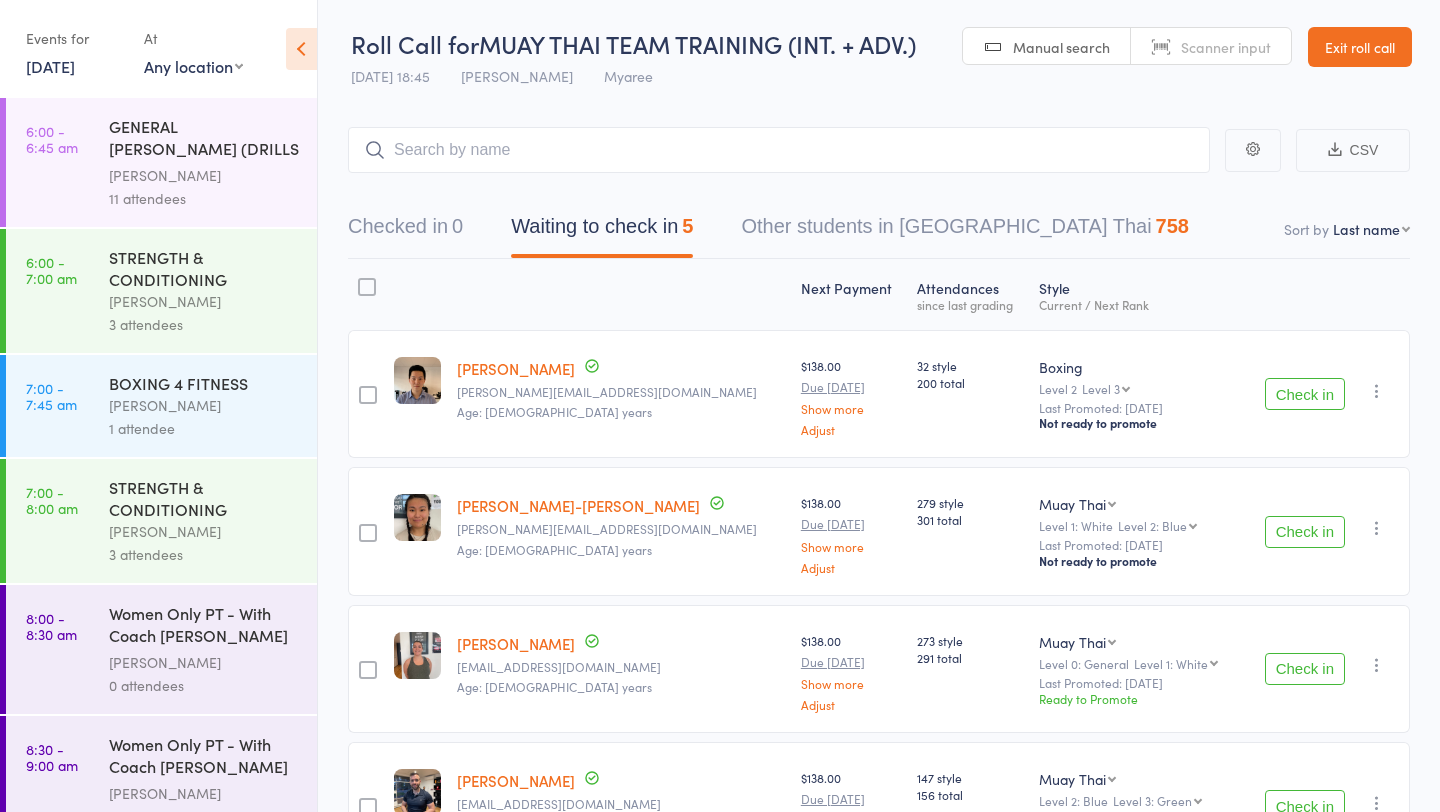scroll, scrollTop: 283, scrollLeft: 0, axis: vertical 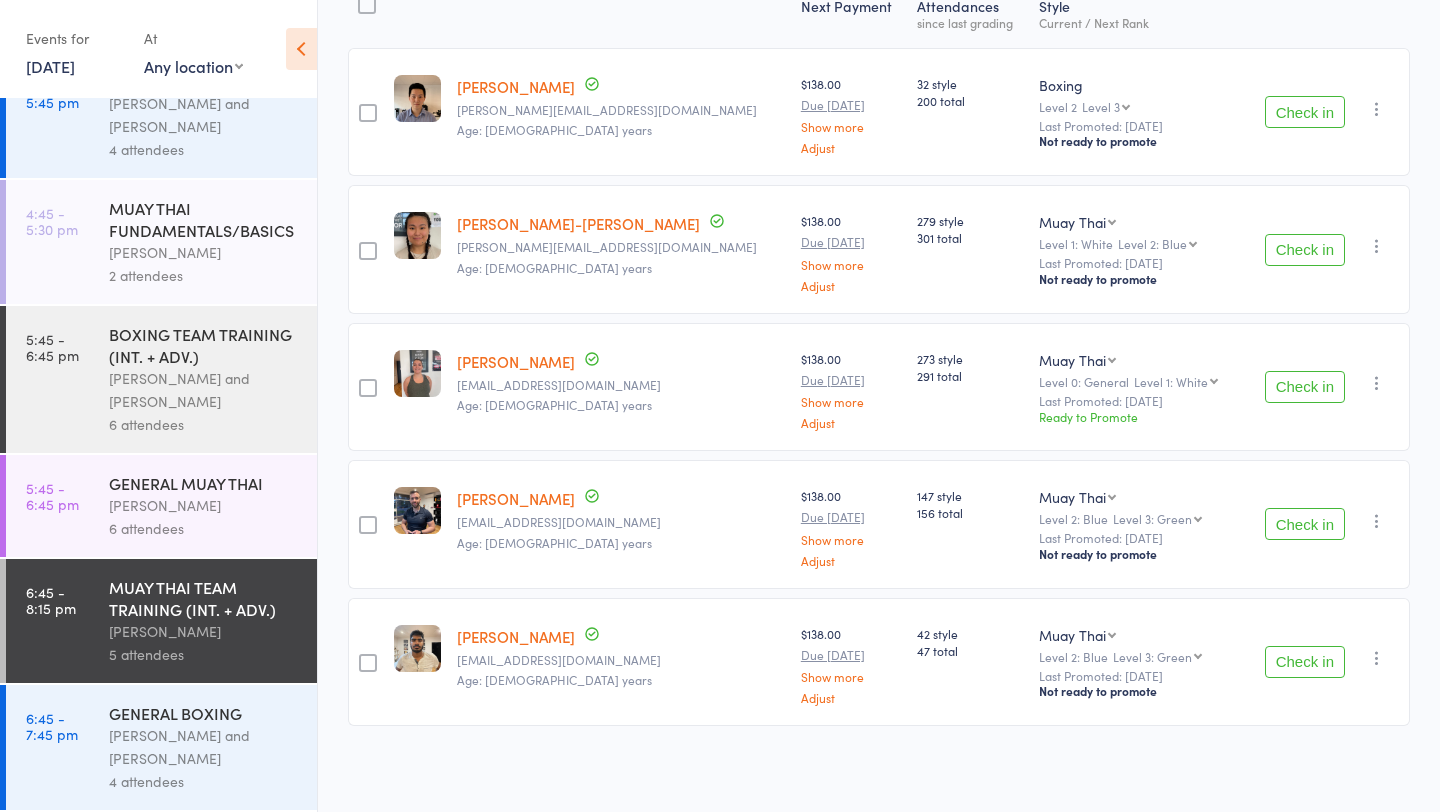 click on "GENERAL BOXING" at bounding box center [204, 713] 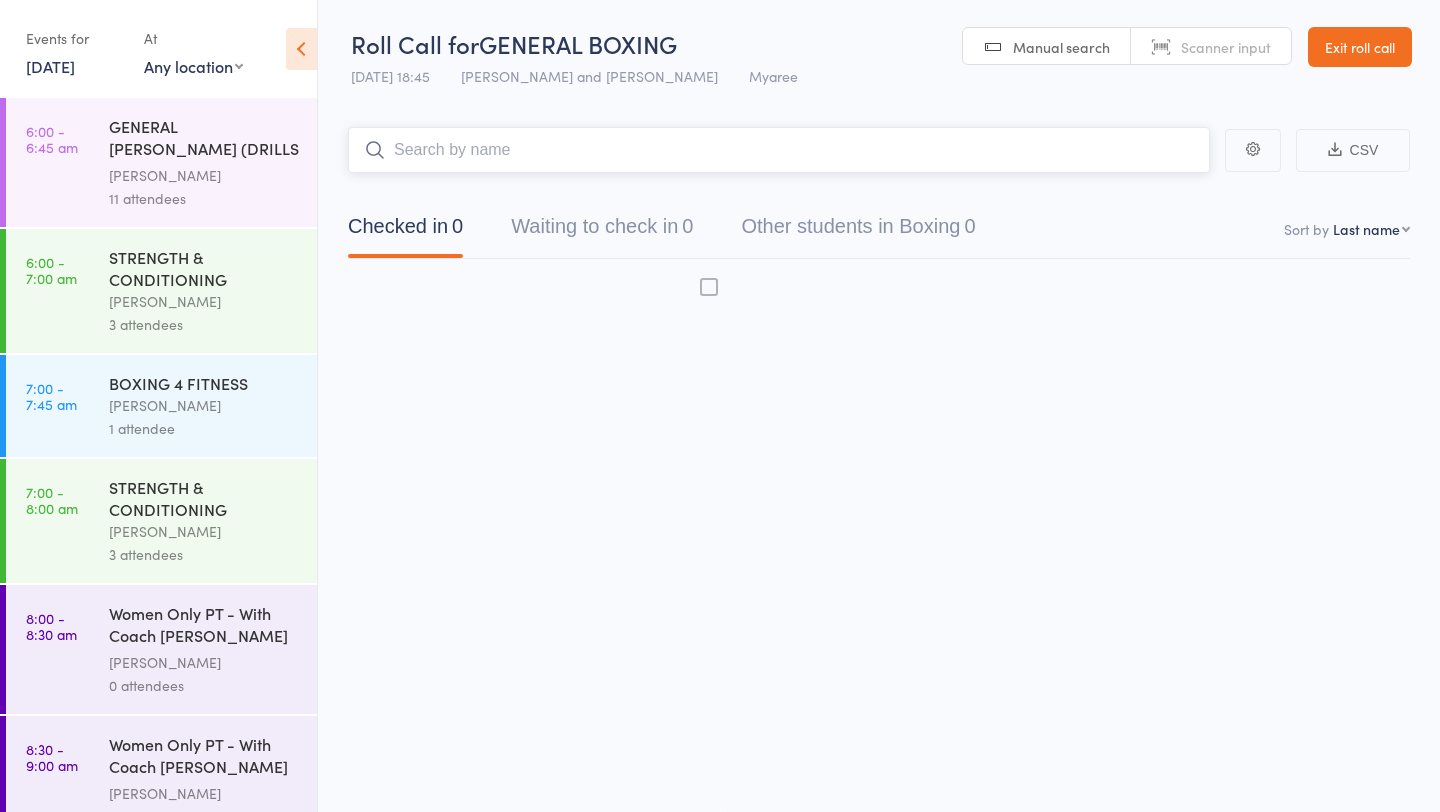 scroll, scrollTop: 1, scrollLeft: 0, axis: vertical 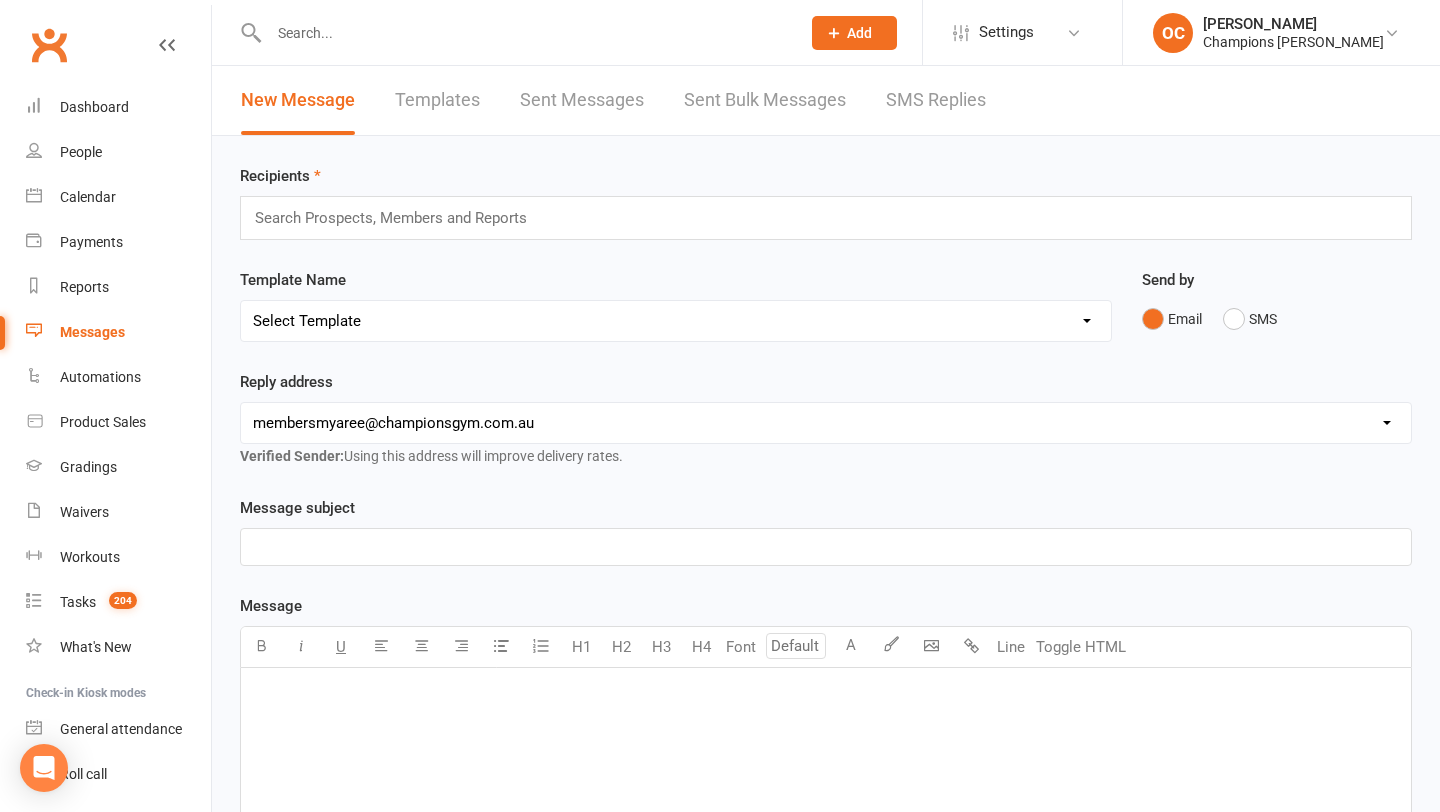 click on "Messages" at bounding box center (118, 332) 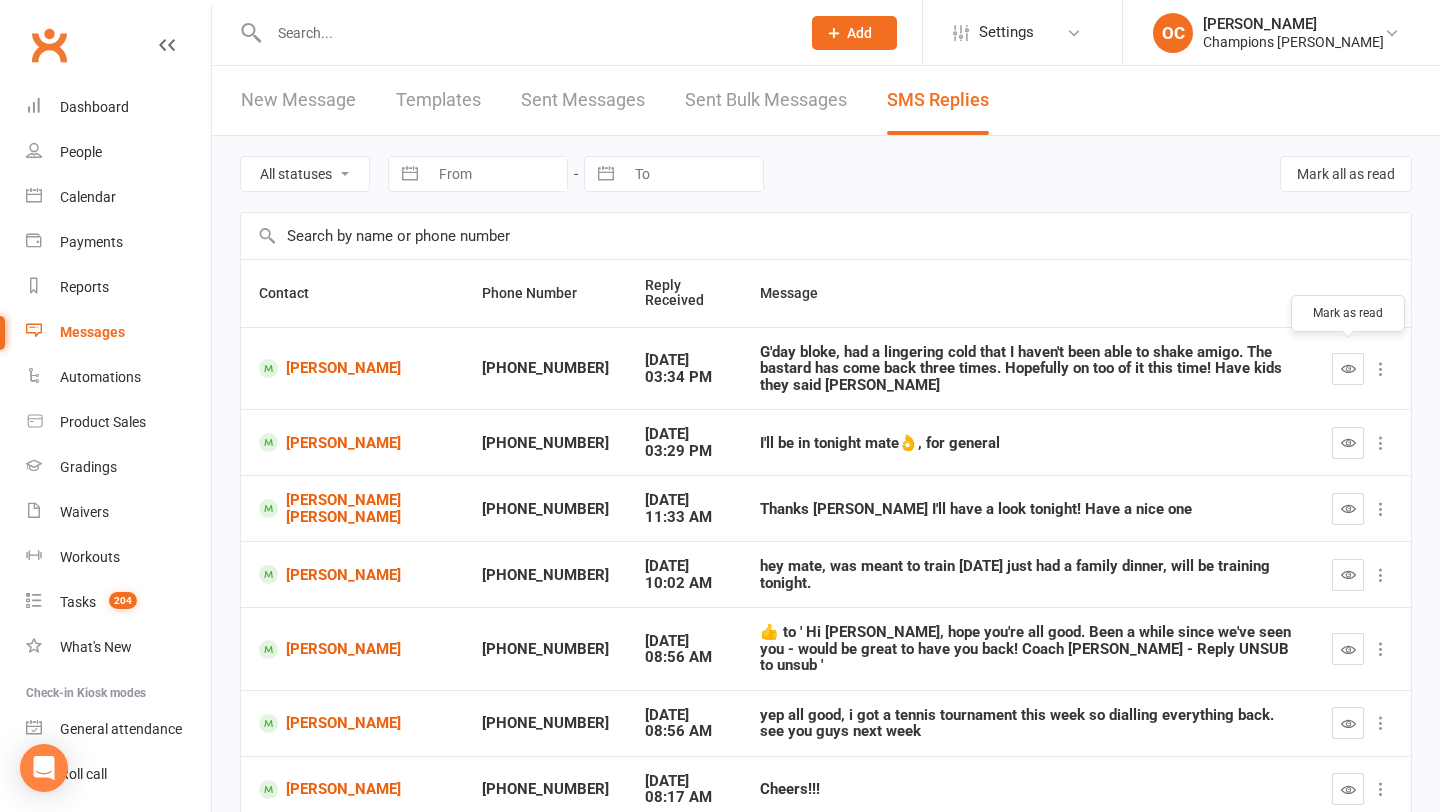 click at bounding box center (1348, 368) 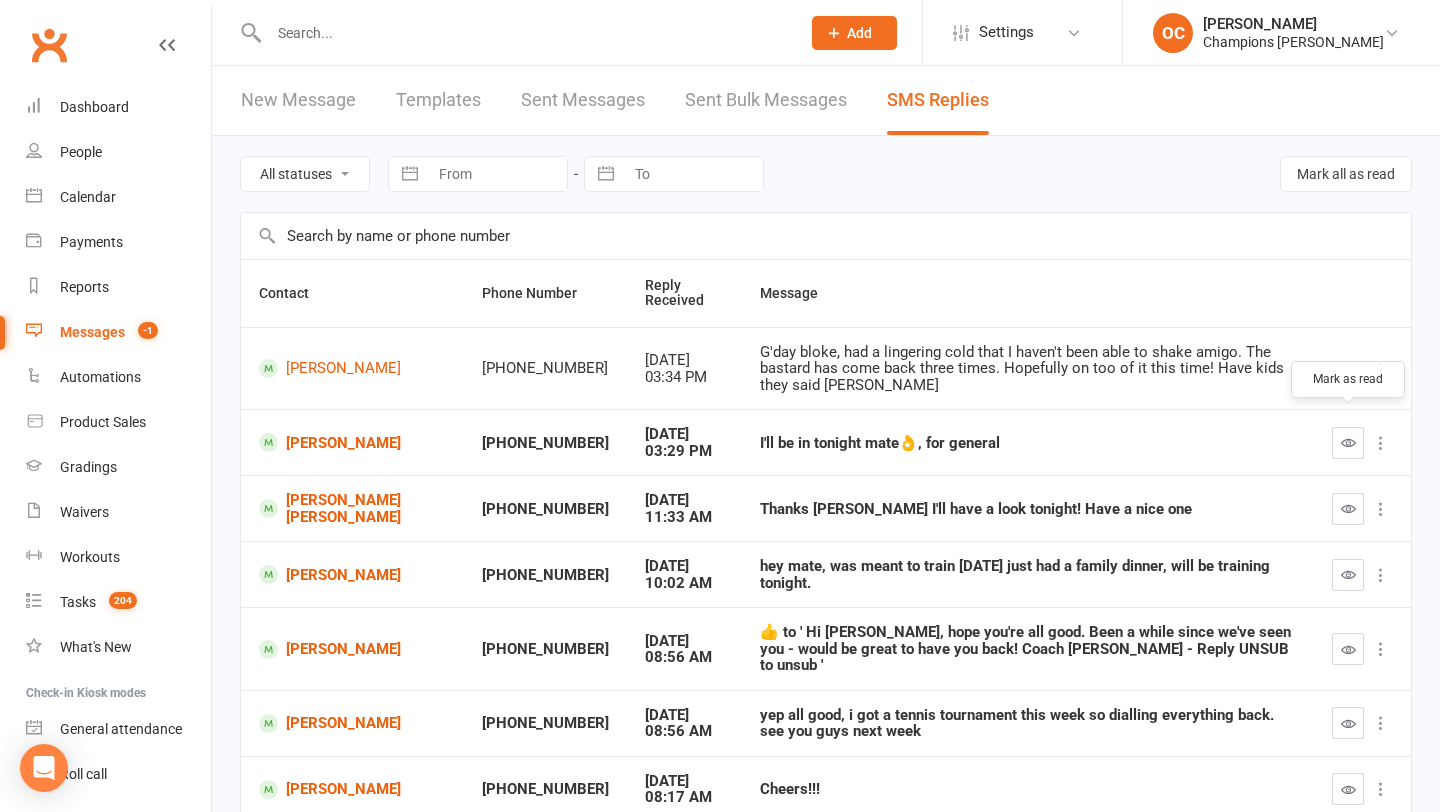 click at bounding box center [1348, 442] 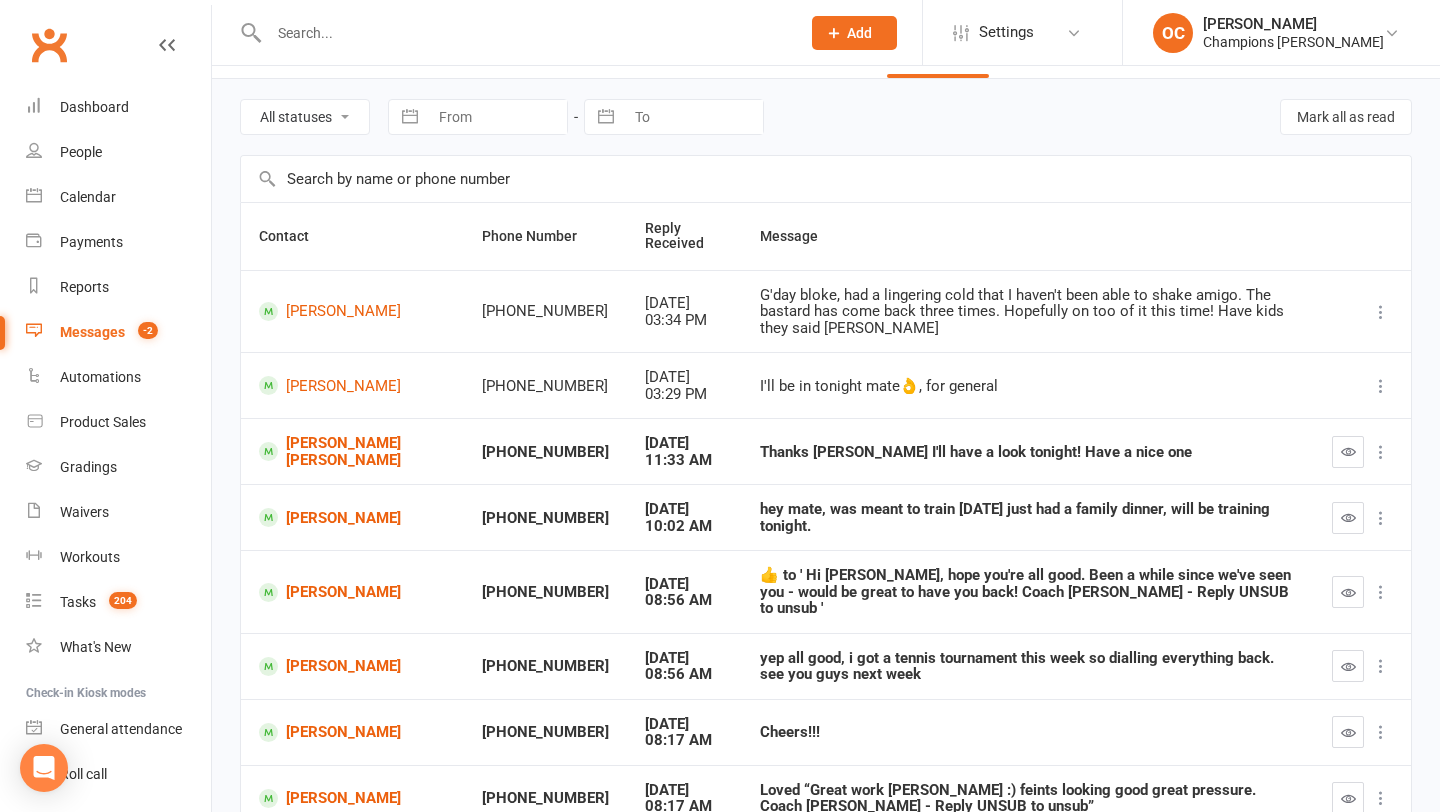 scroll, scrollTop: 99, scrollLeft: 0, axis: vertical 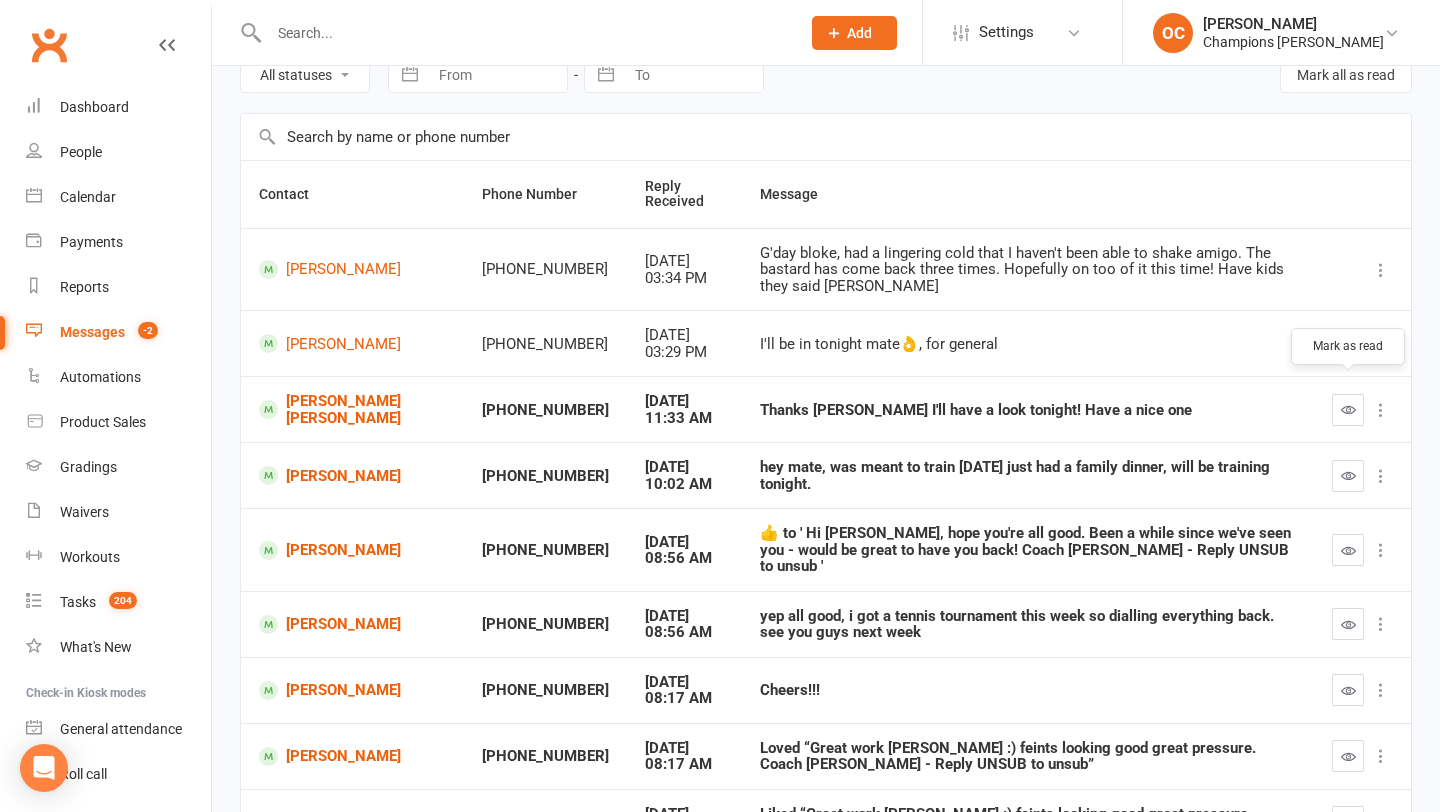 click at bounding box center (1348, 409) 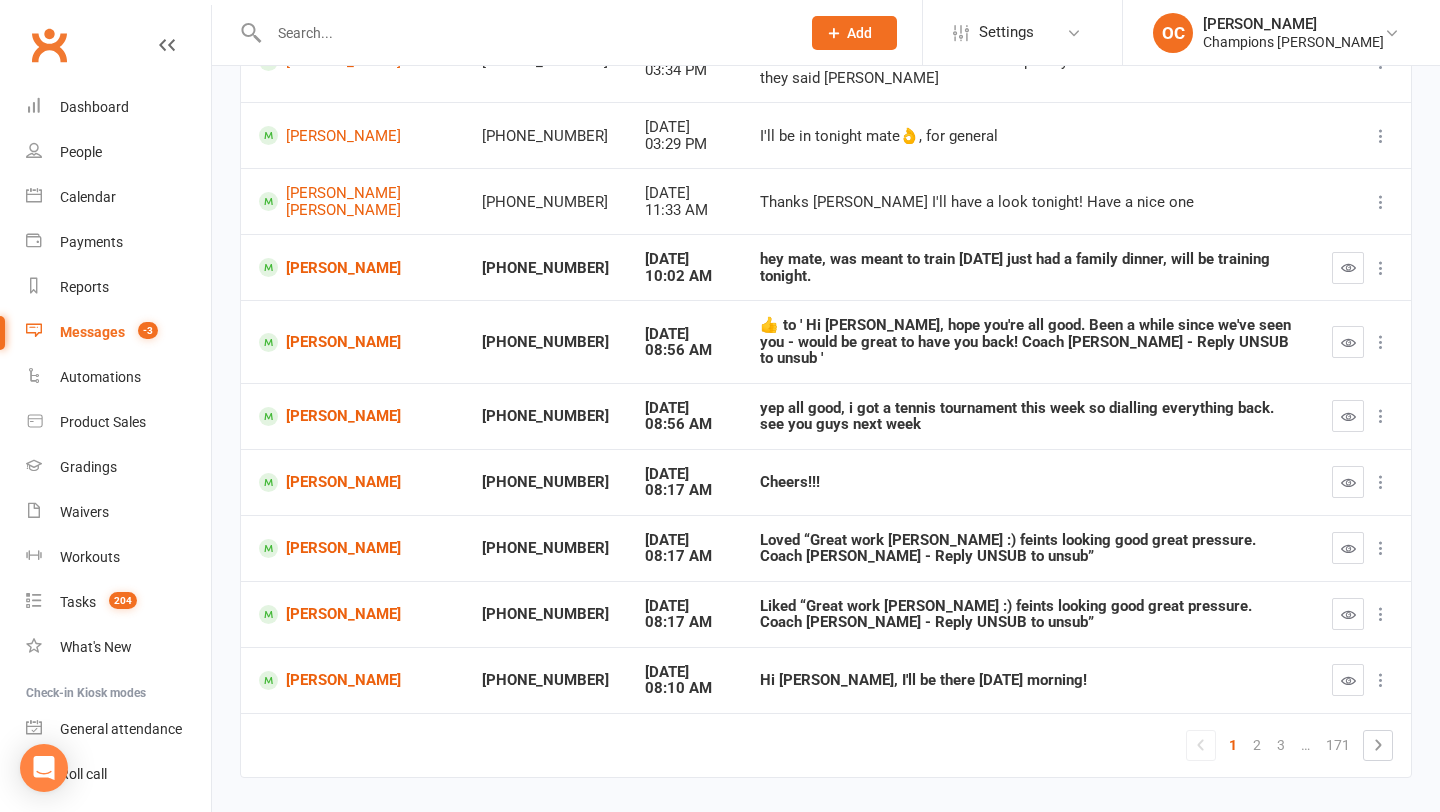scroll, scrollTop: 306, scrollLeft: 0, axis: vertical 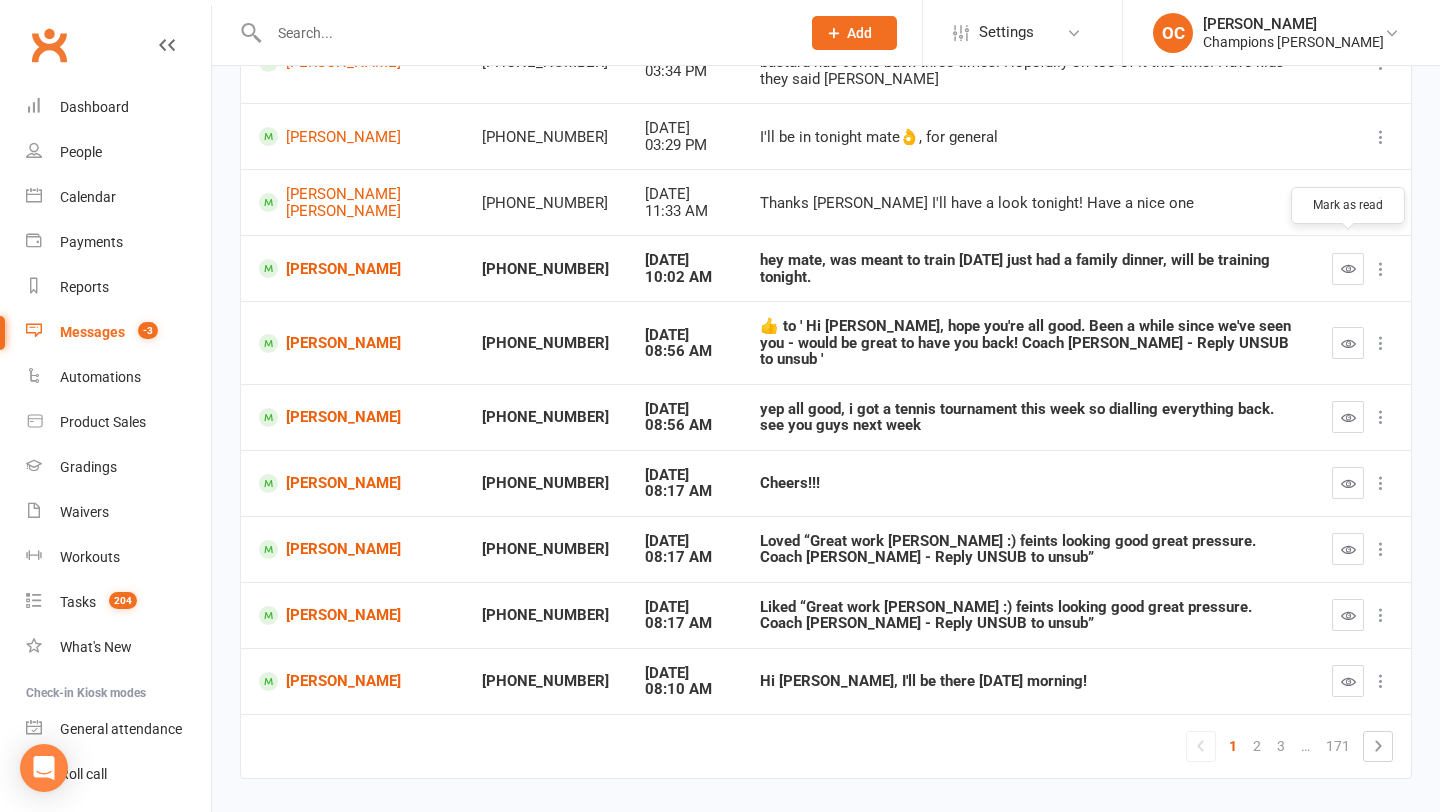 click at bounding box center (1348, 269) 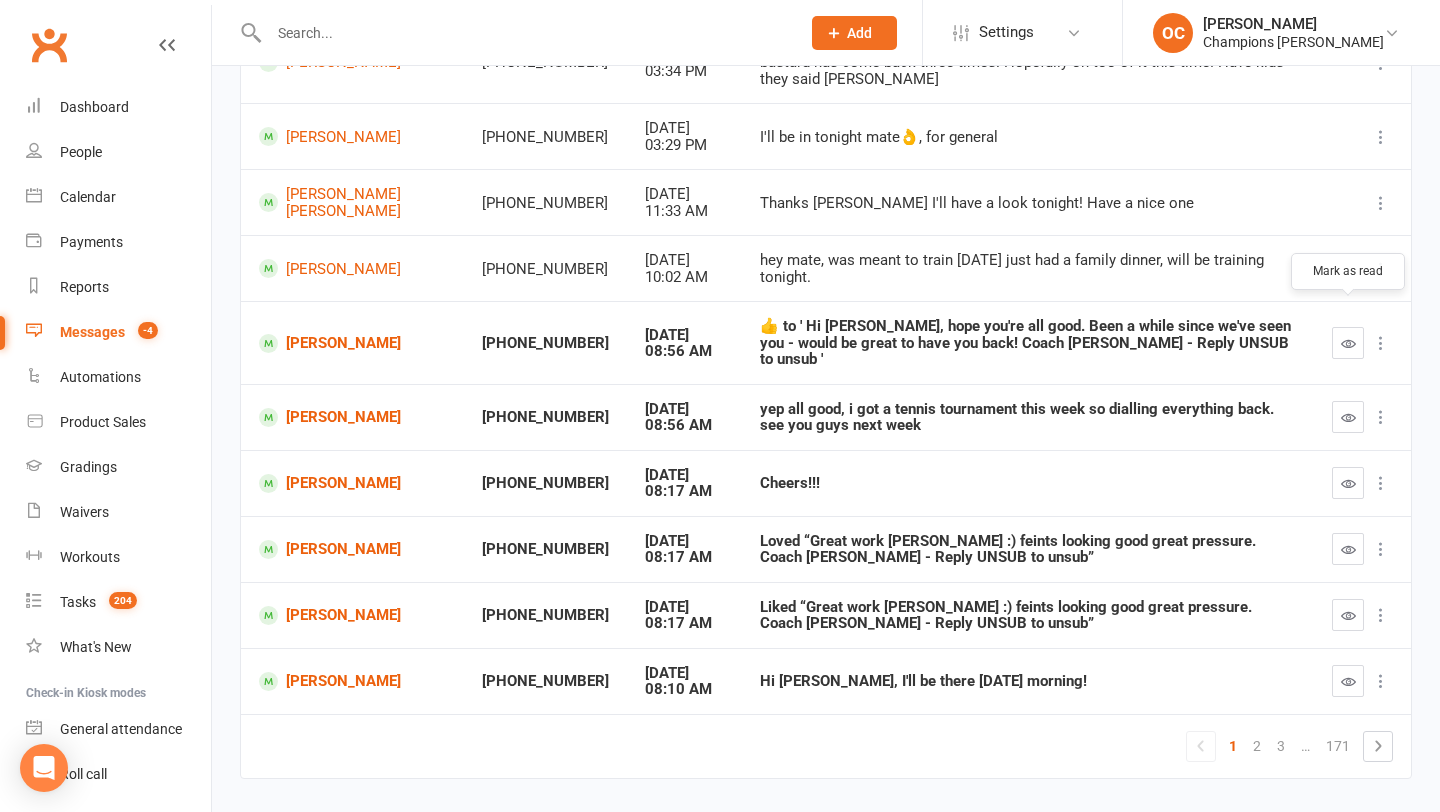 click at bounding box center [1348, 343] 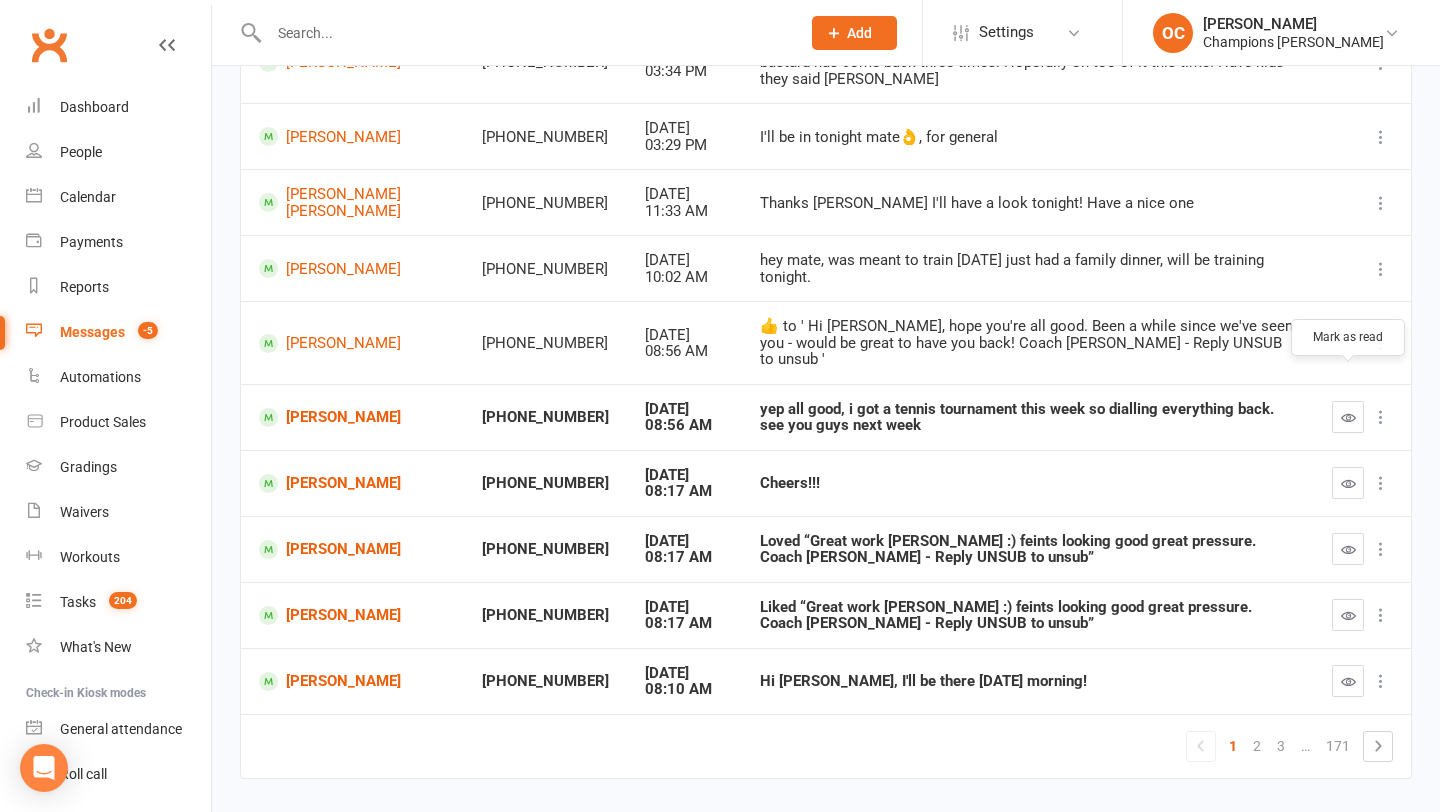 click at bounding box center (1348, 417) 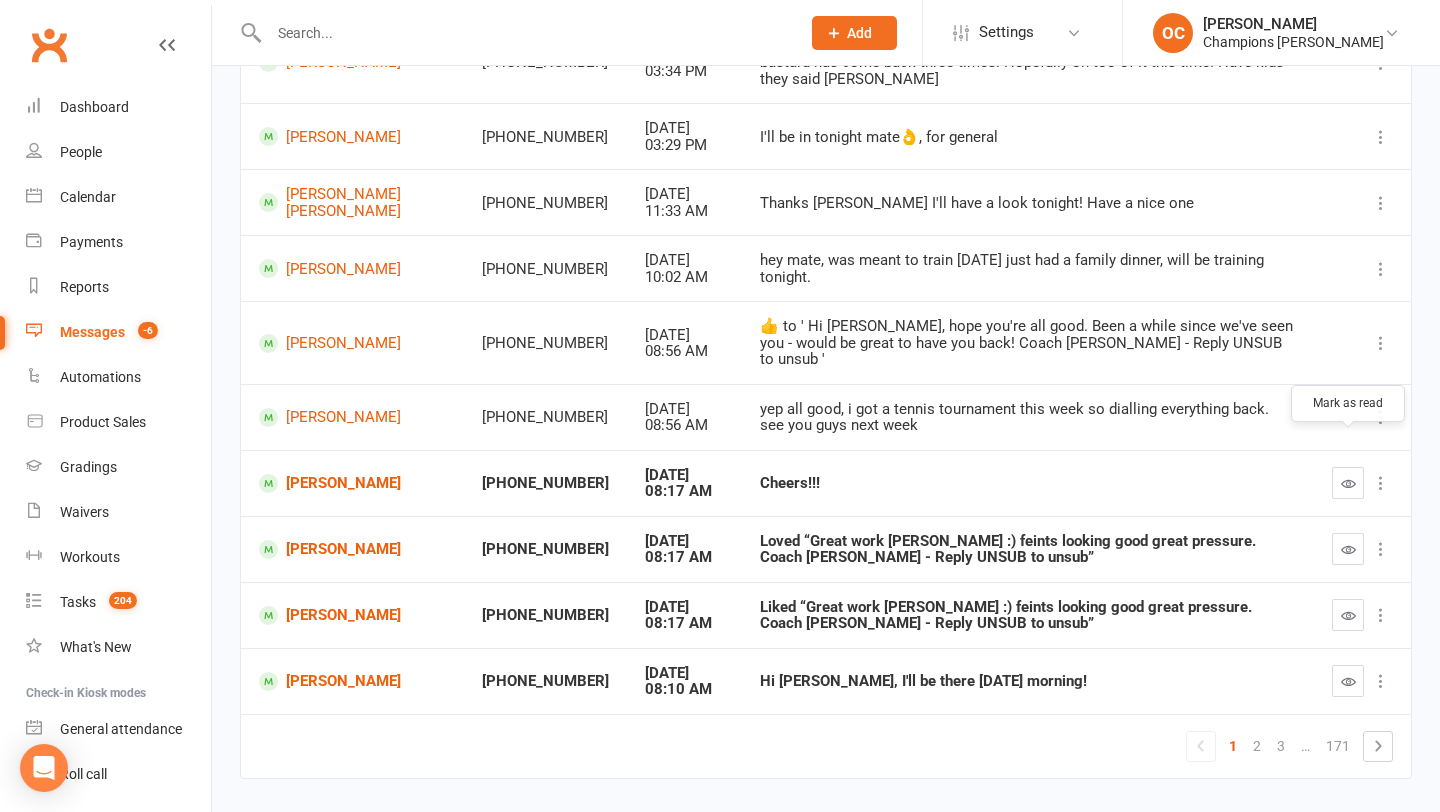 click at bounding box center (1348, 483) 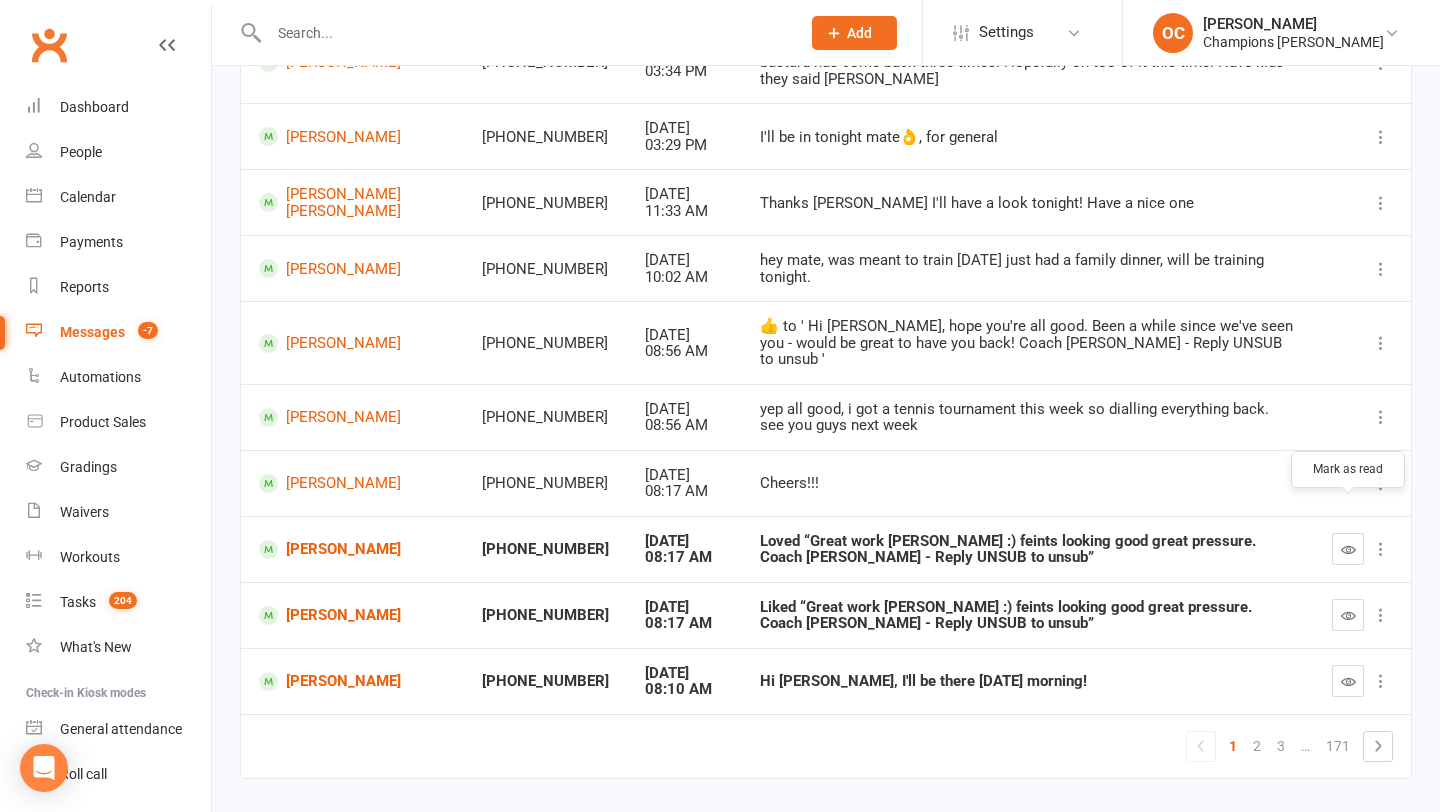 click at bounding box center [1348, 549] 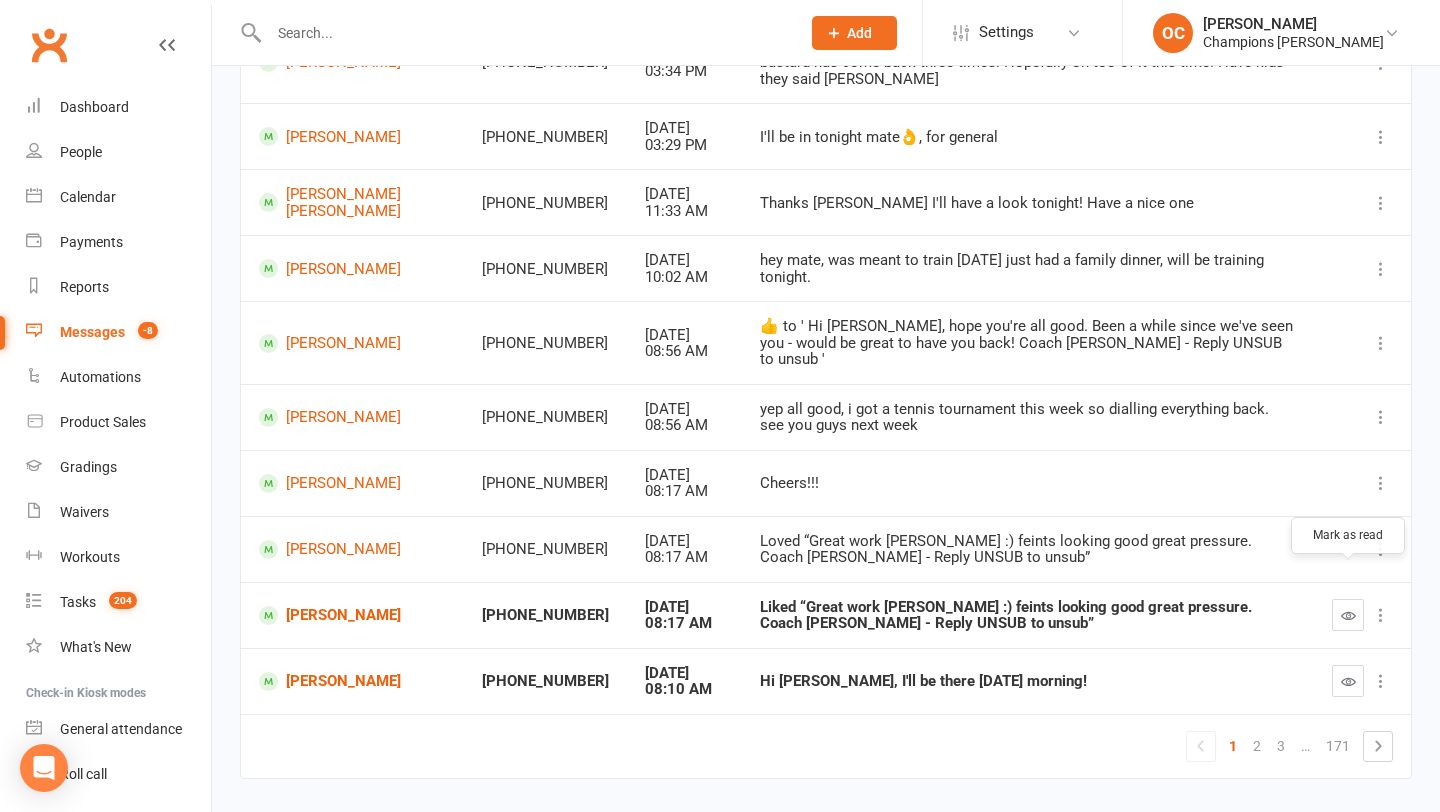 click at bounding box center (1348, 615) 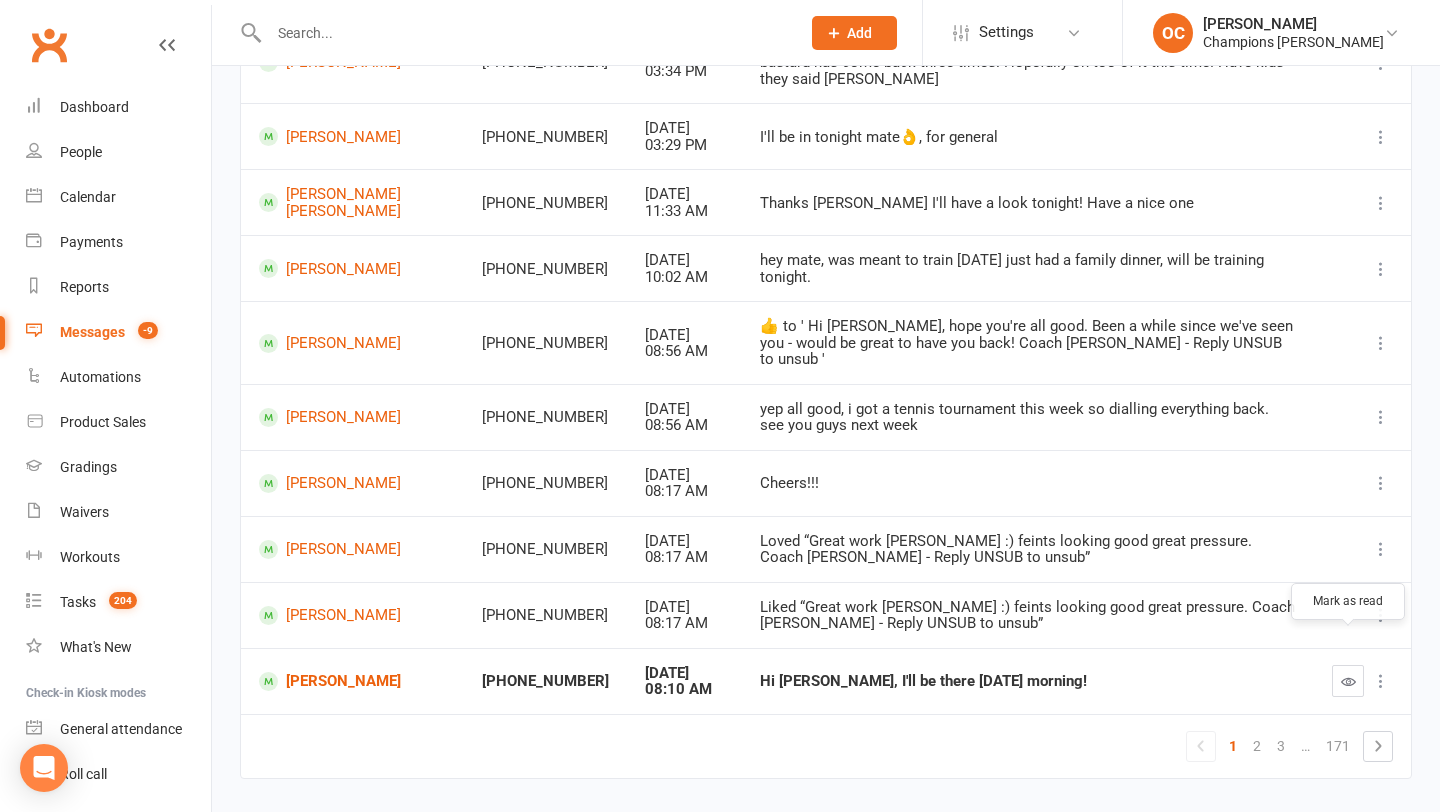 click at bounding box center (1348, 681) 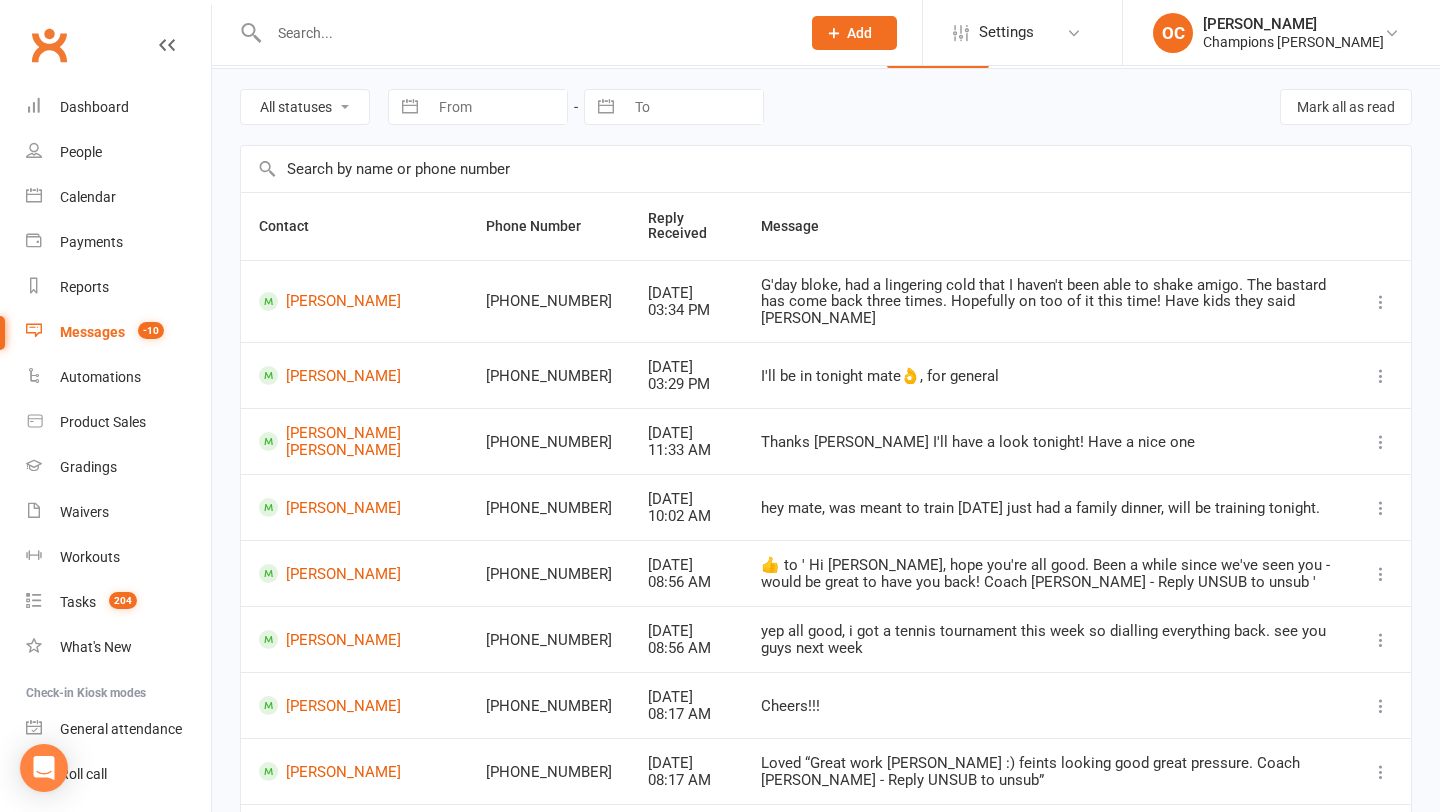scroll, scrollTop: 0, scrollLeft: 0, axis: both 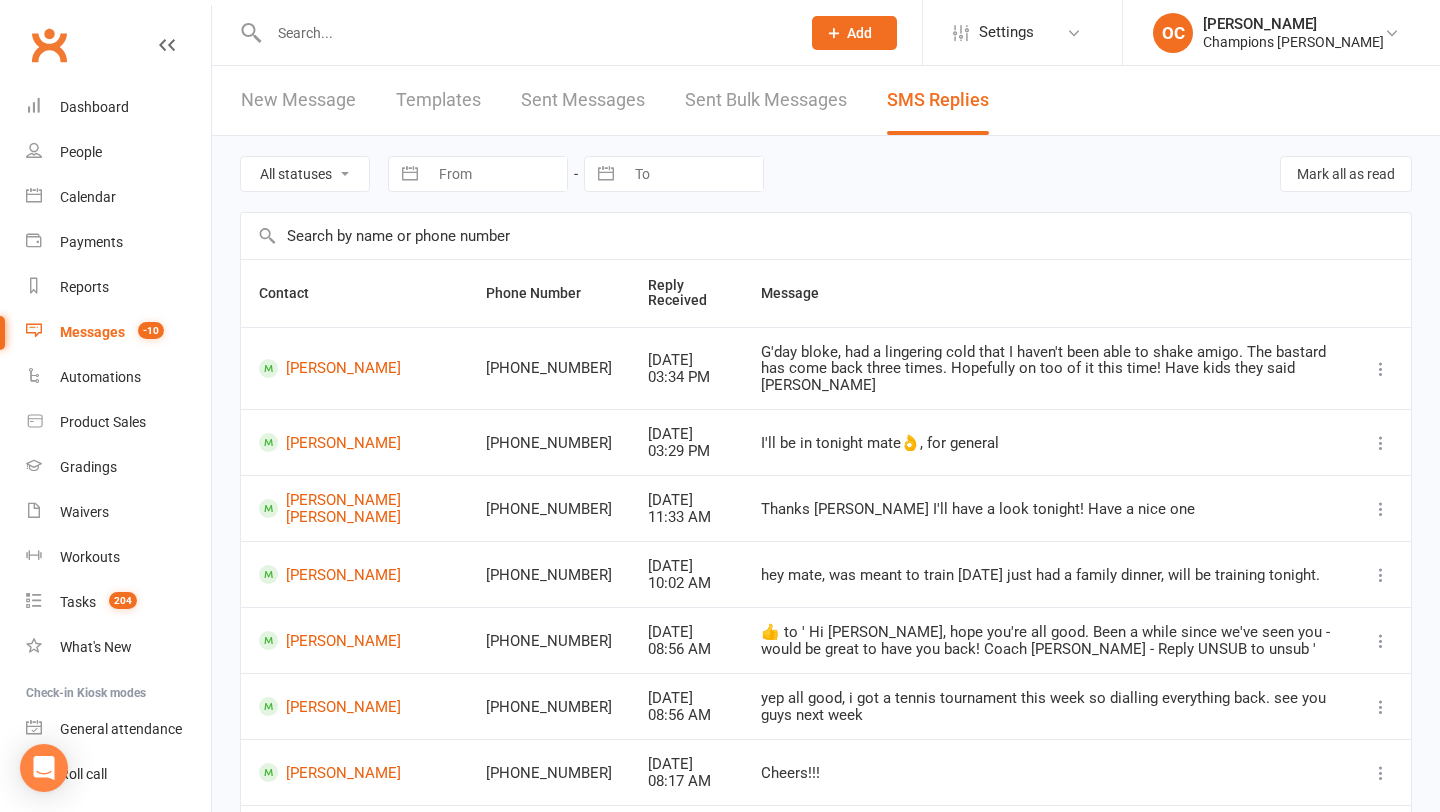 click at bounding box center (524, 33) 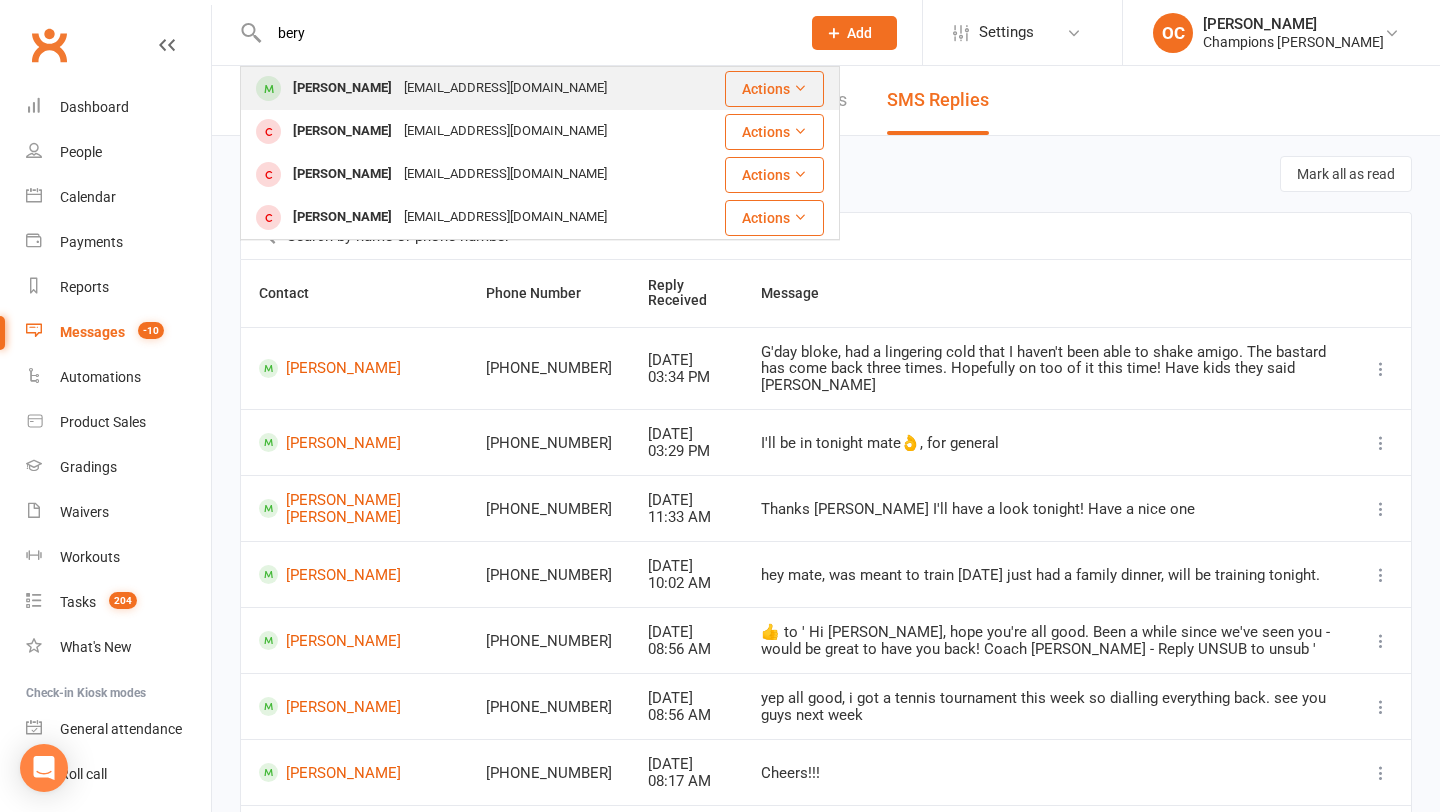 type on "bery" 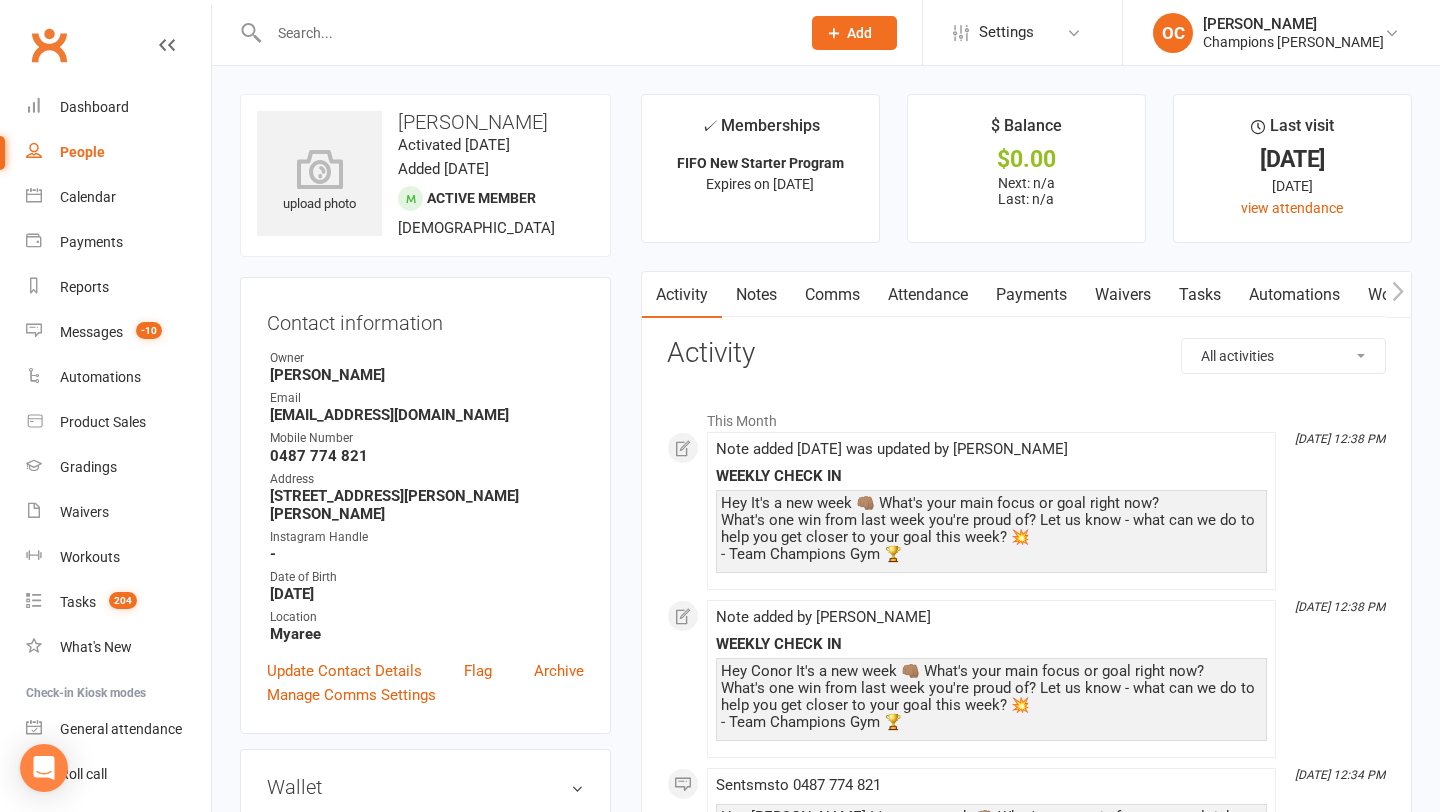 click on "Waivers" at bounding box center [1123, 295] 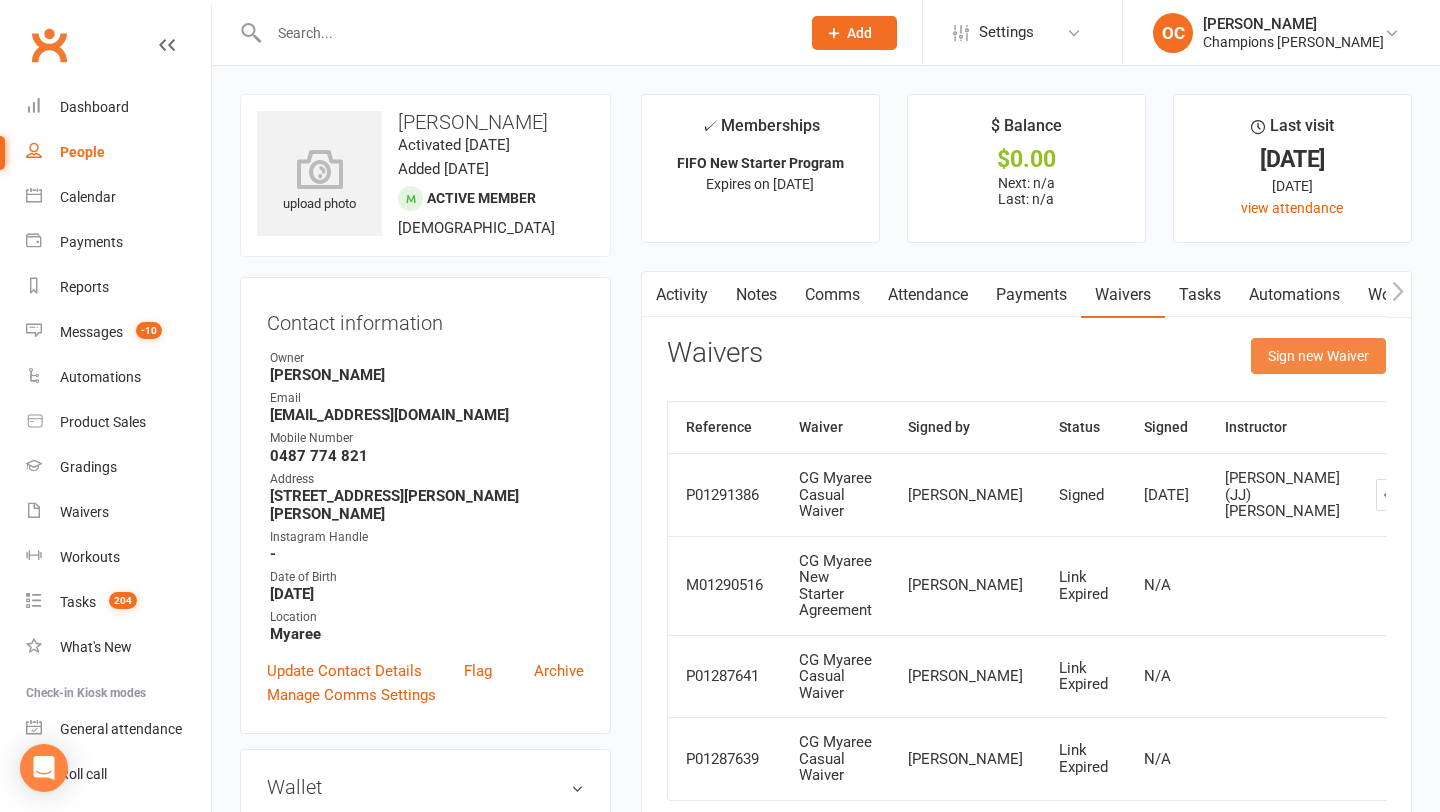 click on "Sign new Waiver" at bounding box center (1318, 356) 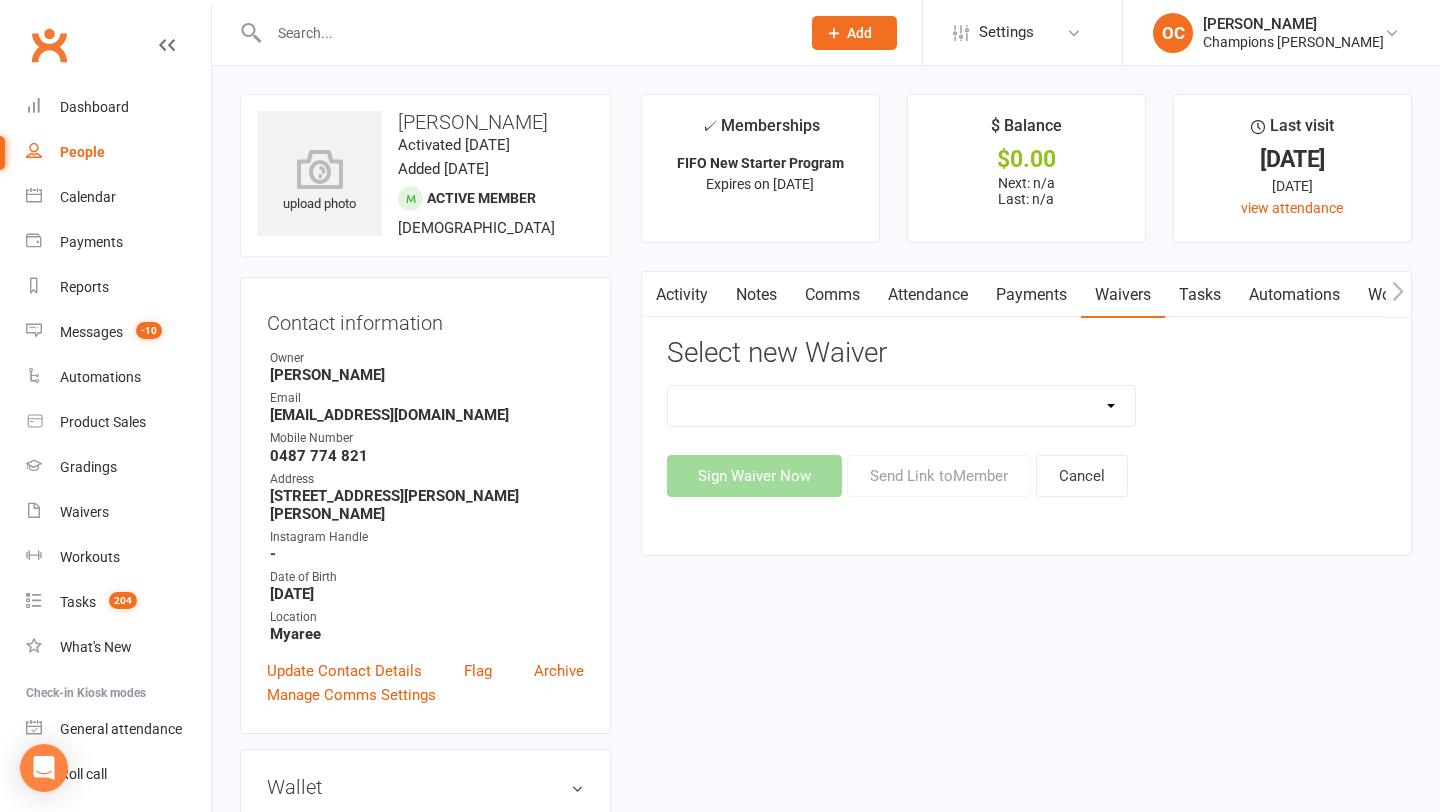 click on "Casual Waiver (STAFF ONLY) CG Myaree Cancellation Form CG Myaree Casual Waiver CG Myaree Change of Payment Details Form CG Myaree Class Pass Terms, Conditions & Waiver of Liability CG Myaree Membership Agreement CG Myaree Membership Payment Authority CG Myaree Membership Variation Form CG Myaree New Starter Agreement CG Myaree Pty Ltd – 7-Day Free Trial Waiver & Release of Liability CG Myaree Suspension Form ***DO NOT USE CG Myaree Membership Agreement (YOUTH) ***DO NOT USE CG Myaree Membership Variation Form - YOUTH ***DO NOT USE CG Myaree New Starter Agreement (YOUTH) Hitout Event Participant Commitment Agreement" at bounding box center (902, 406) 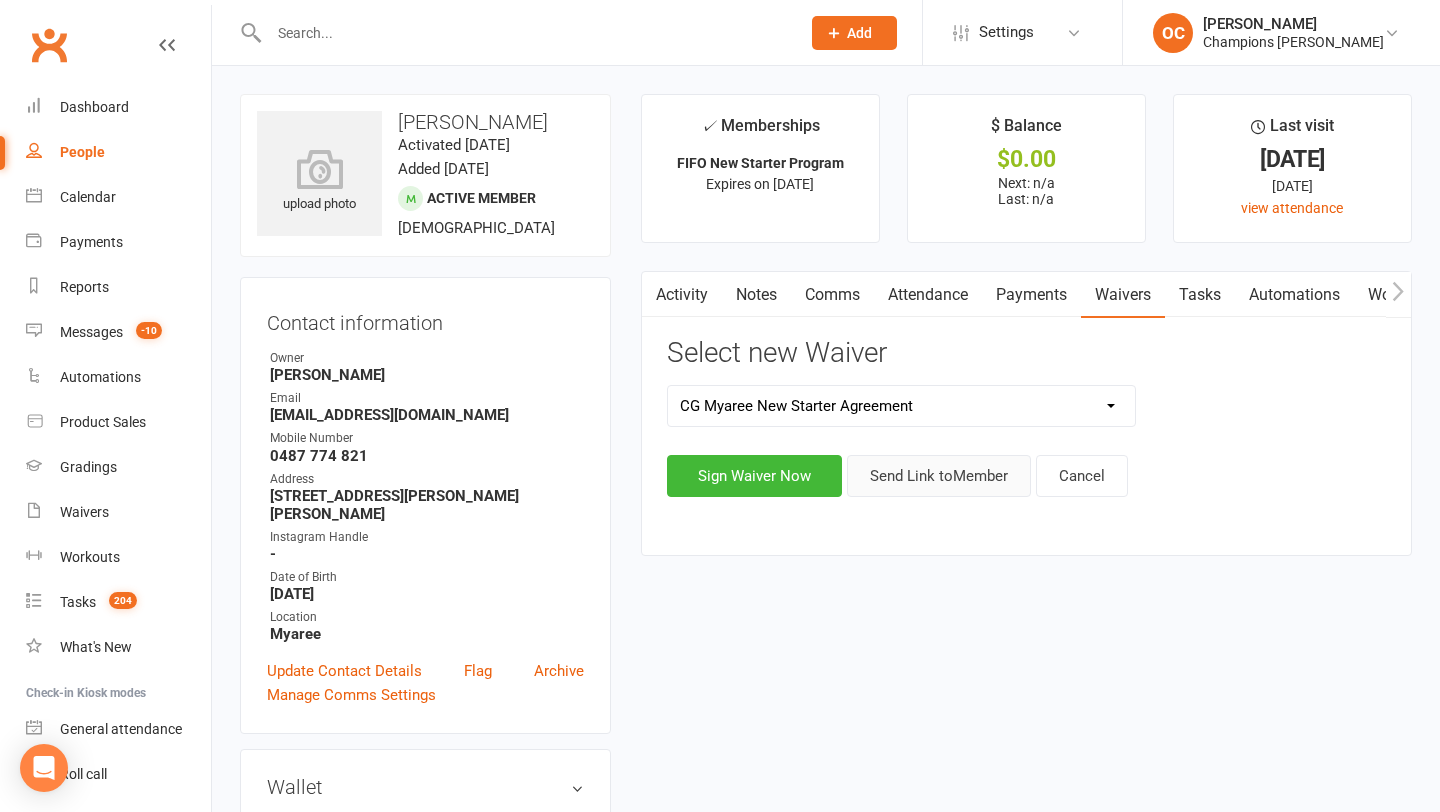 click on "Send Link to  Member" at bounding box center [939, 476] 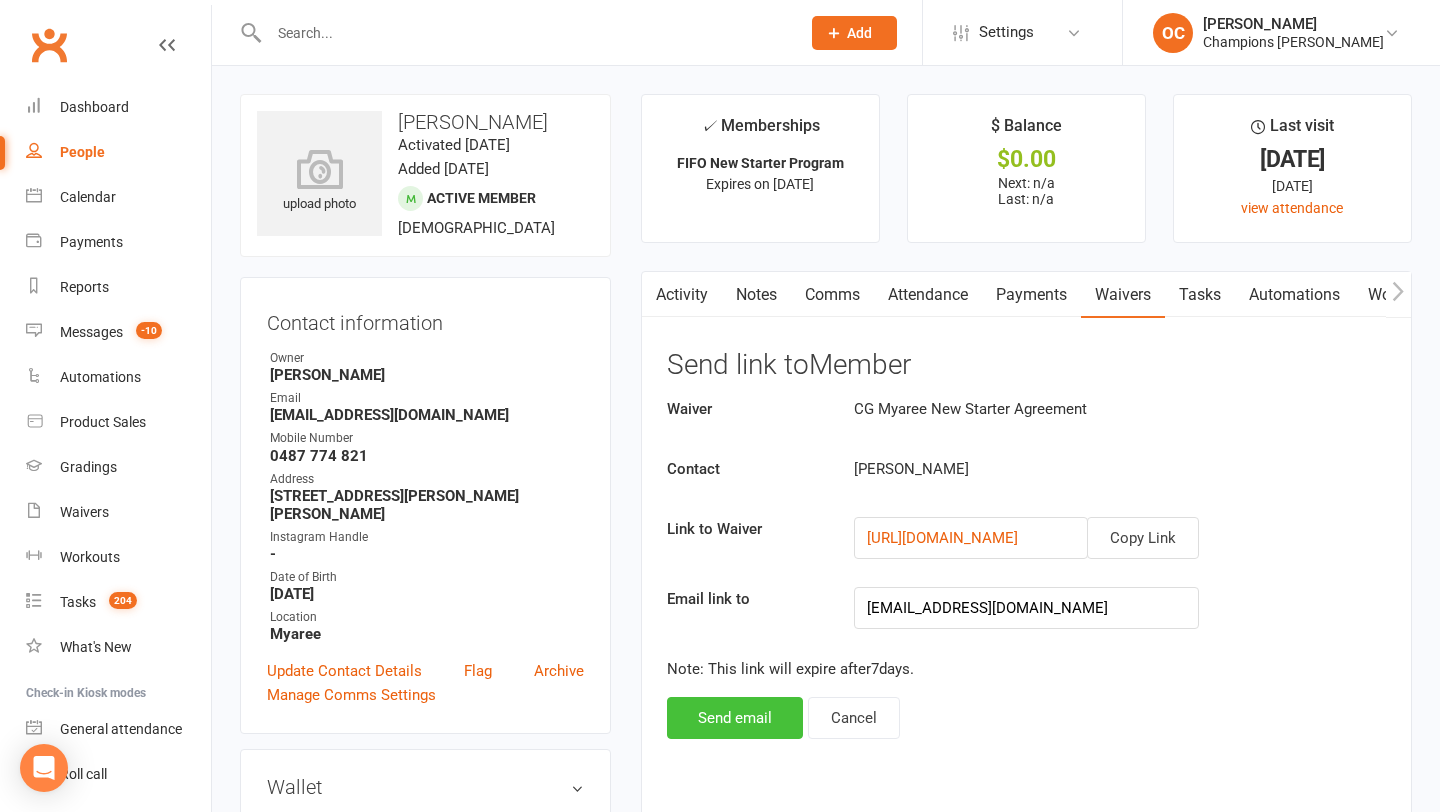 click on "Send email" at bounding box center [735, 718] 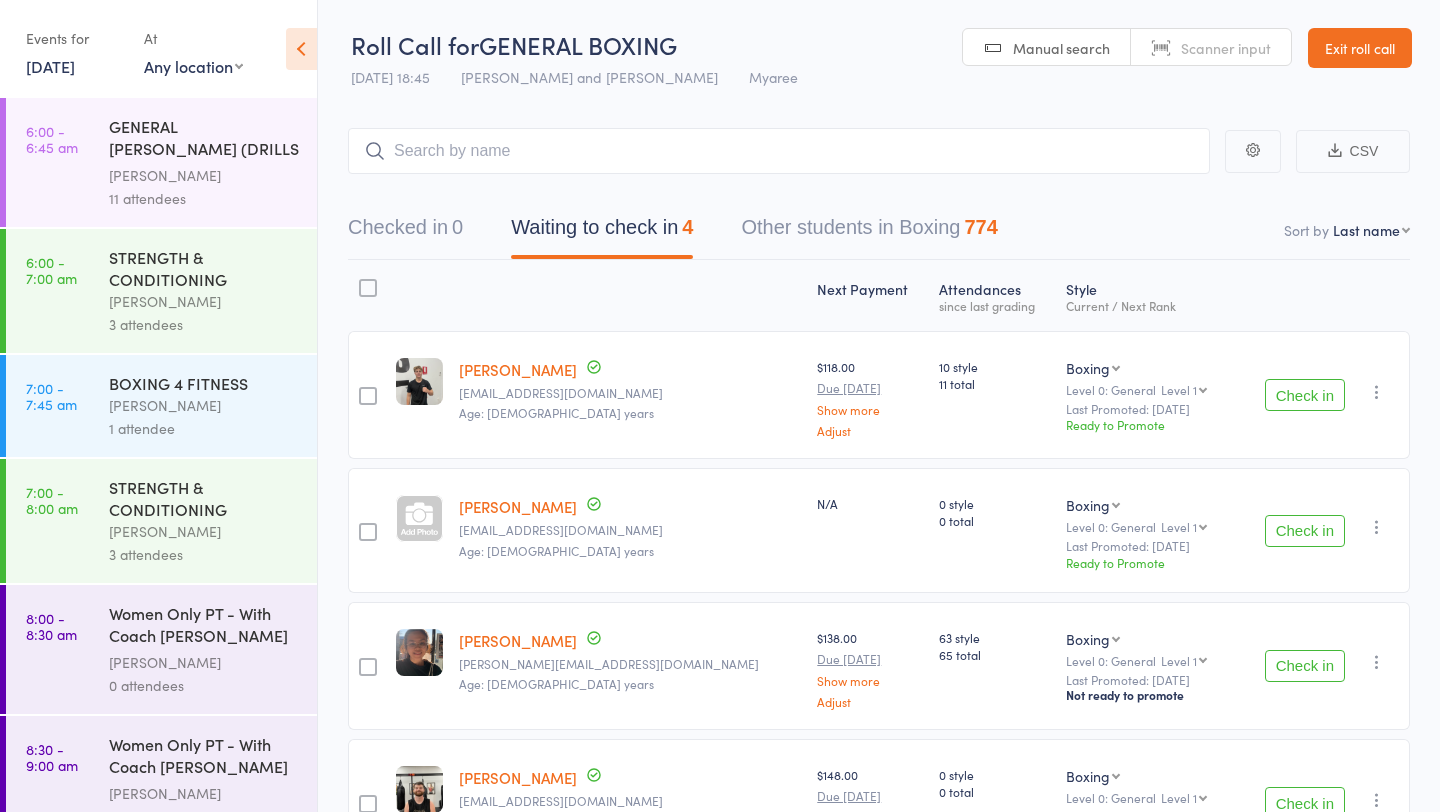 scroll, scrollTop: 142, scrollLeft: 0, axis: vertical 